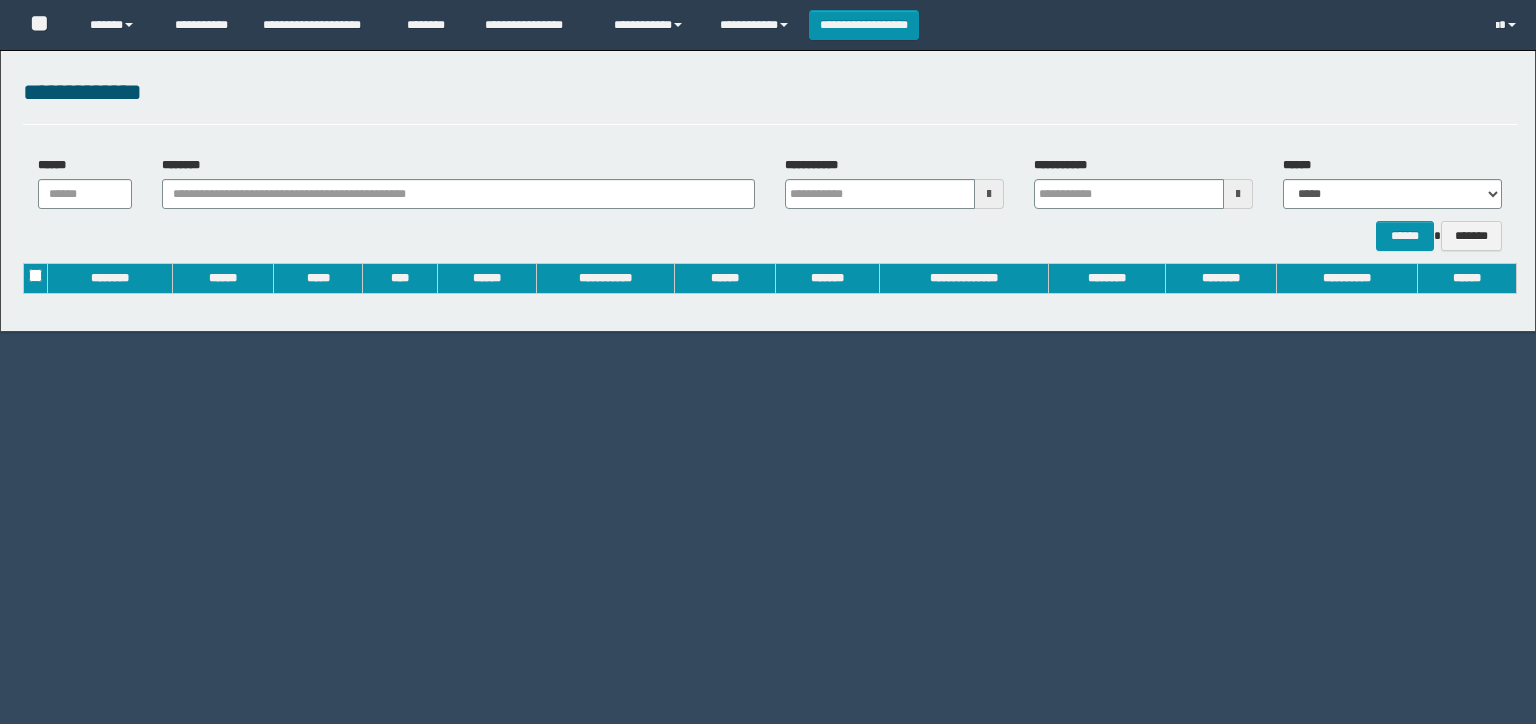 scroll, scrollTop: 0, scrollLeft: 0, axis: both 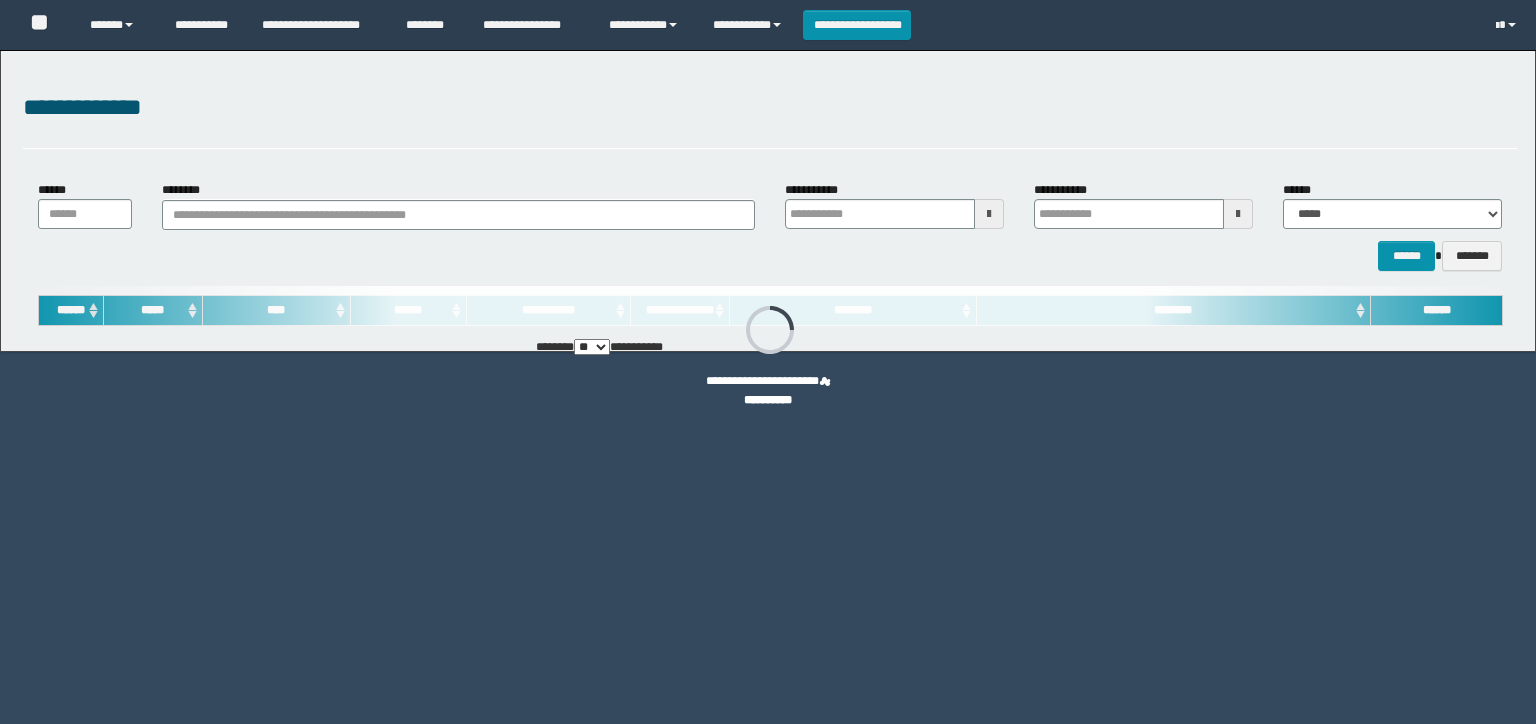 type on "**********" 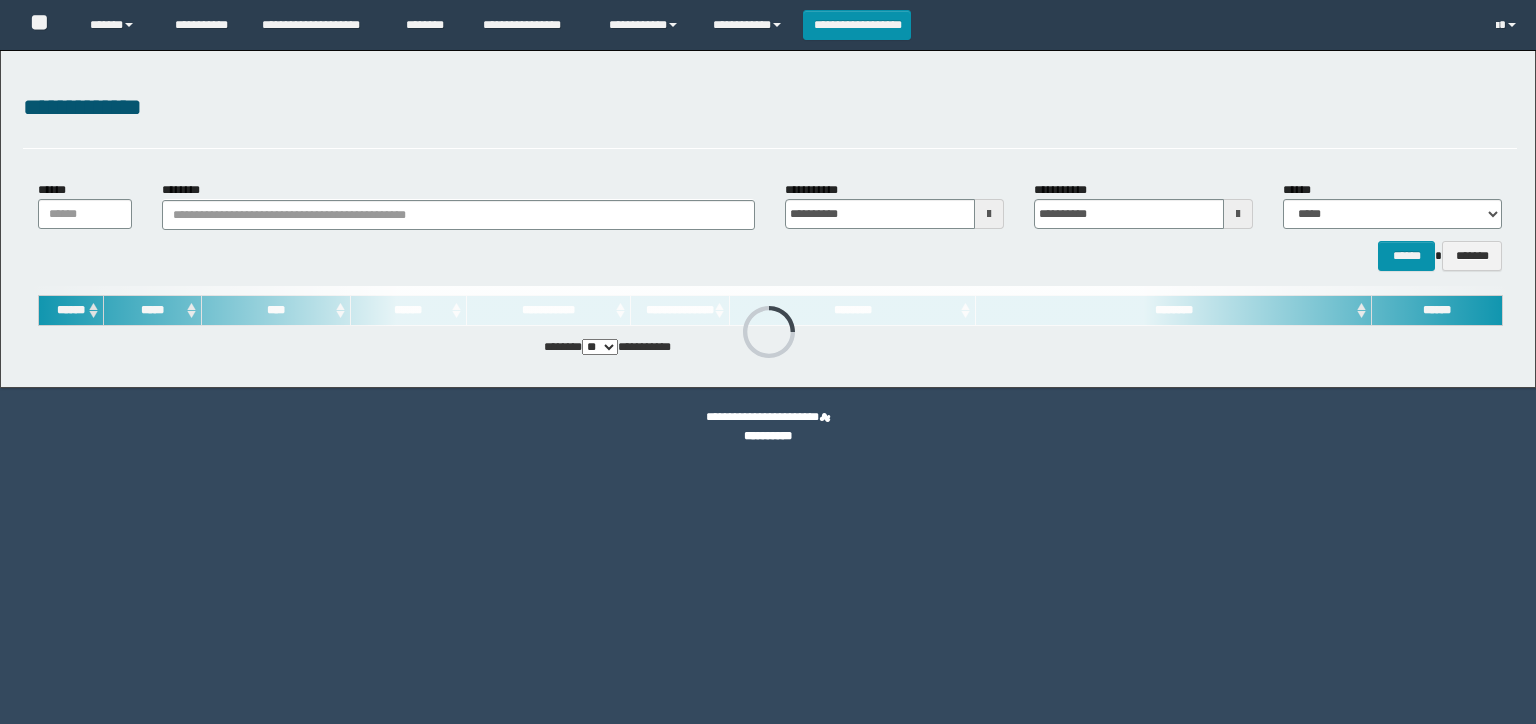 scroll, scrollTop: 0, scrollLeft: 0, axis: both 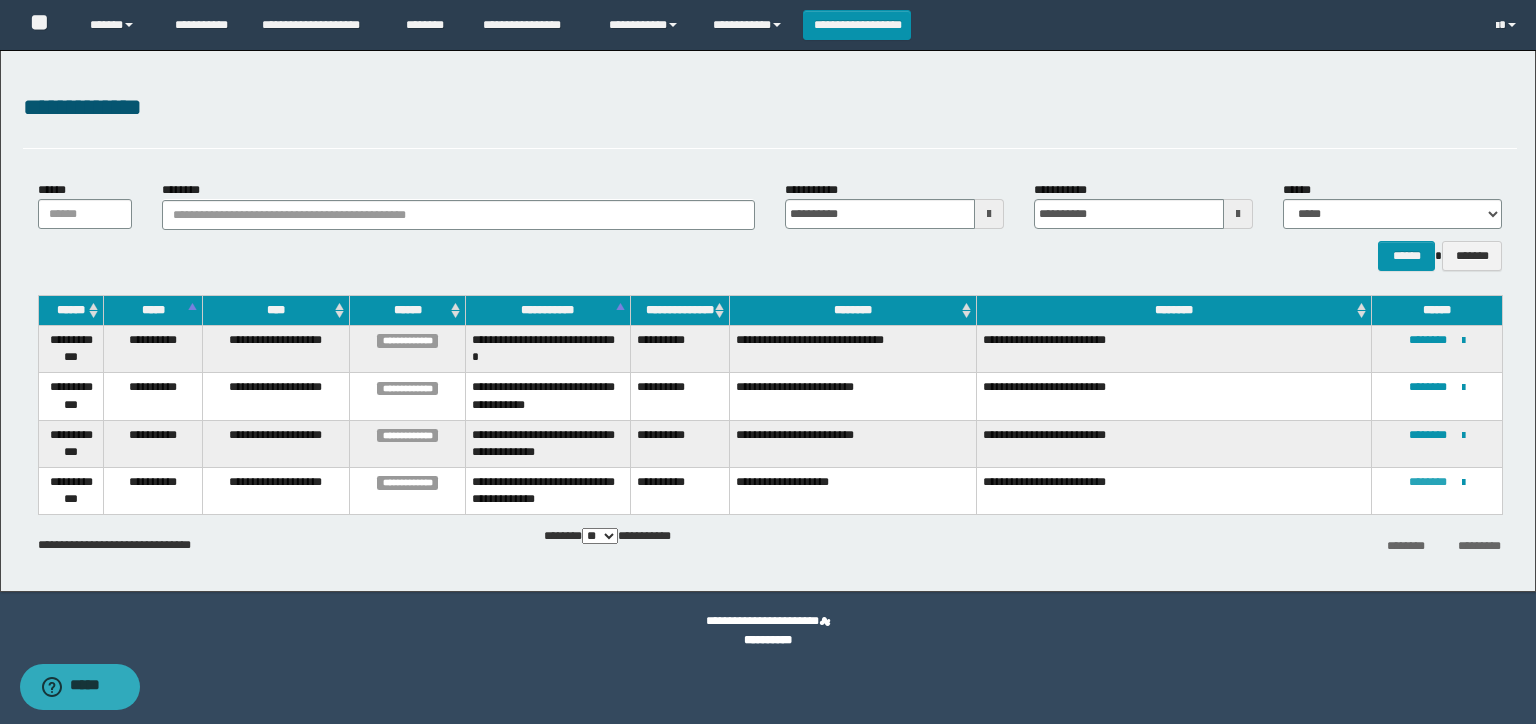 click on "********" at bounding box center (1428, 482) 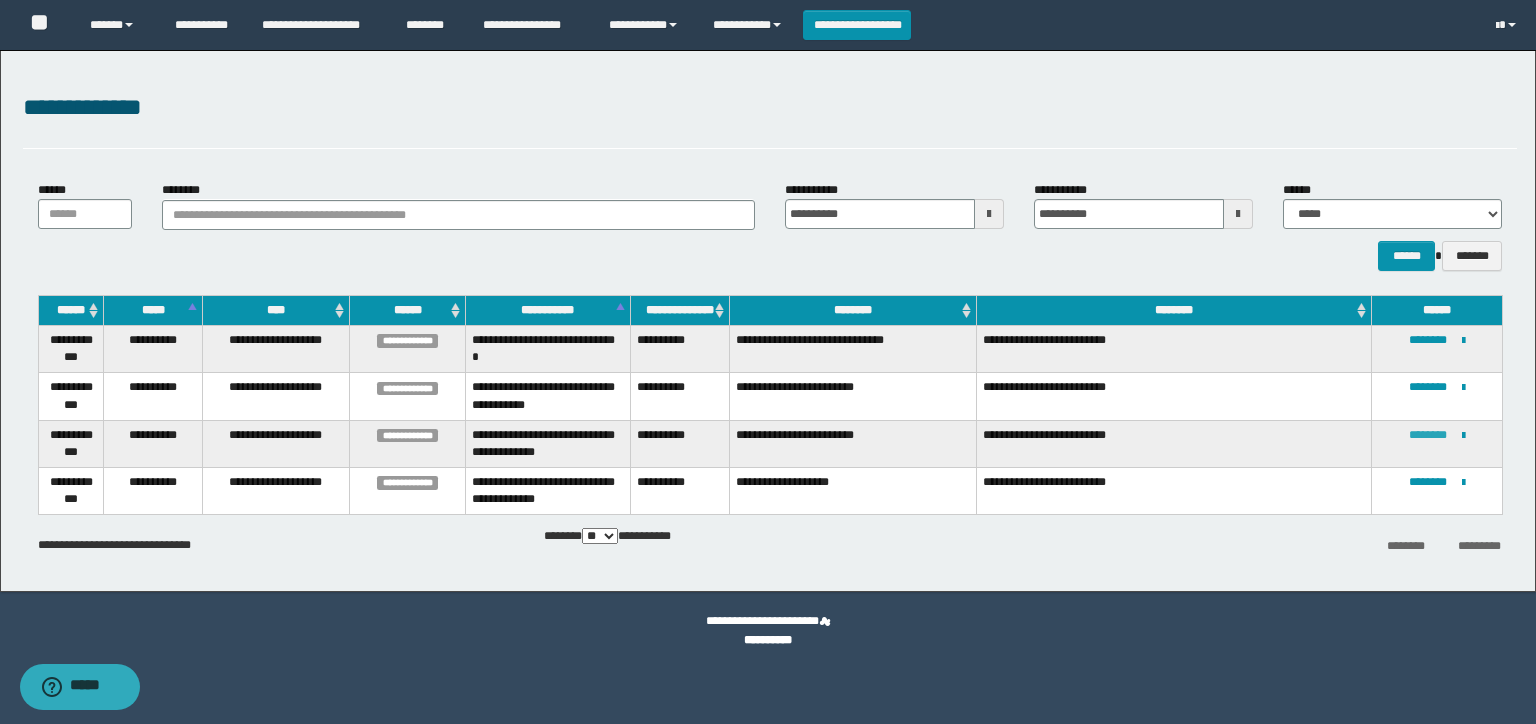 click on "********" at bounding box center (1428, 435) 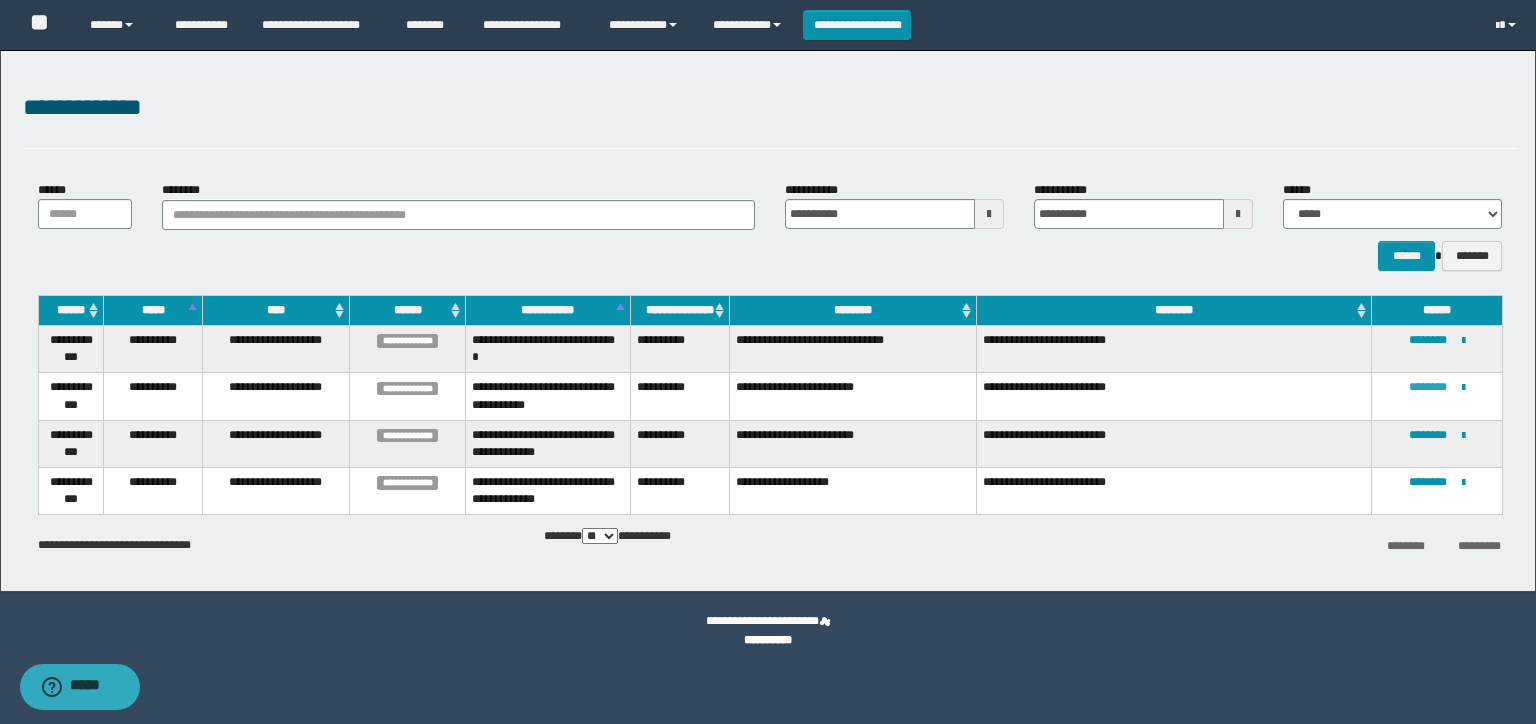 click on "********" at bounding box center (1428, 387) 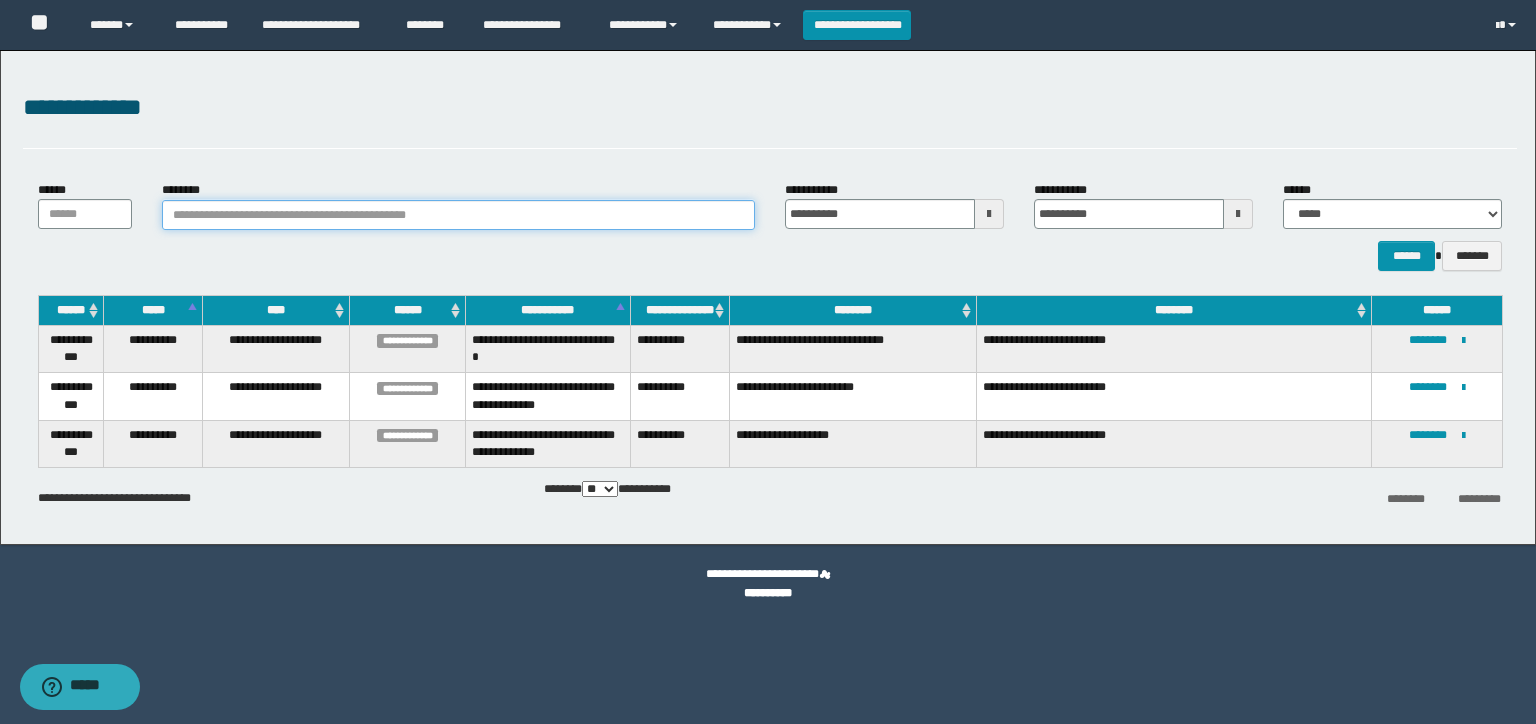 click on "********" at bounding box center (458, 215) 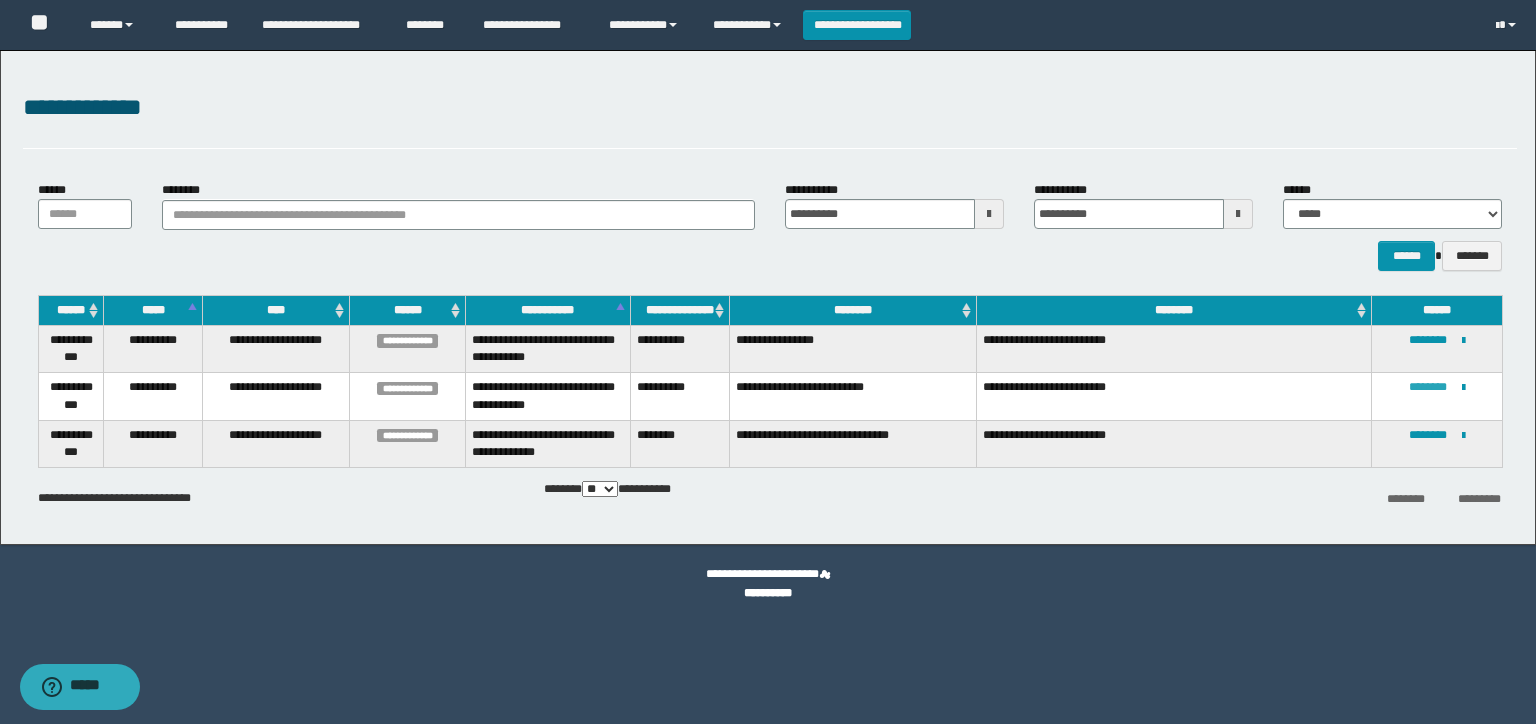 click on "********" at bounding box center [1428, 387] 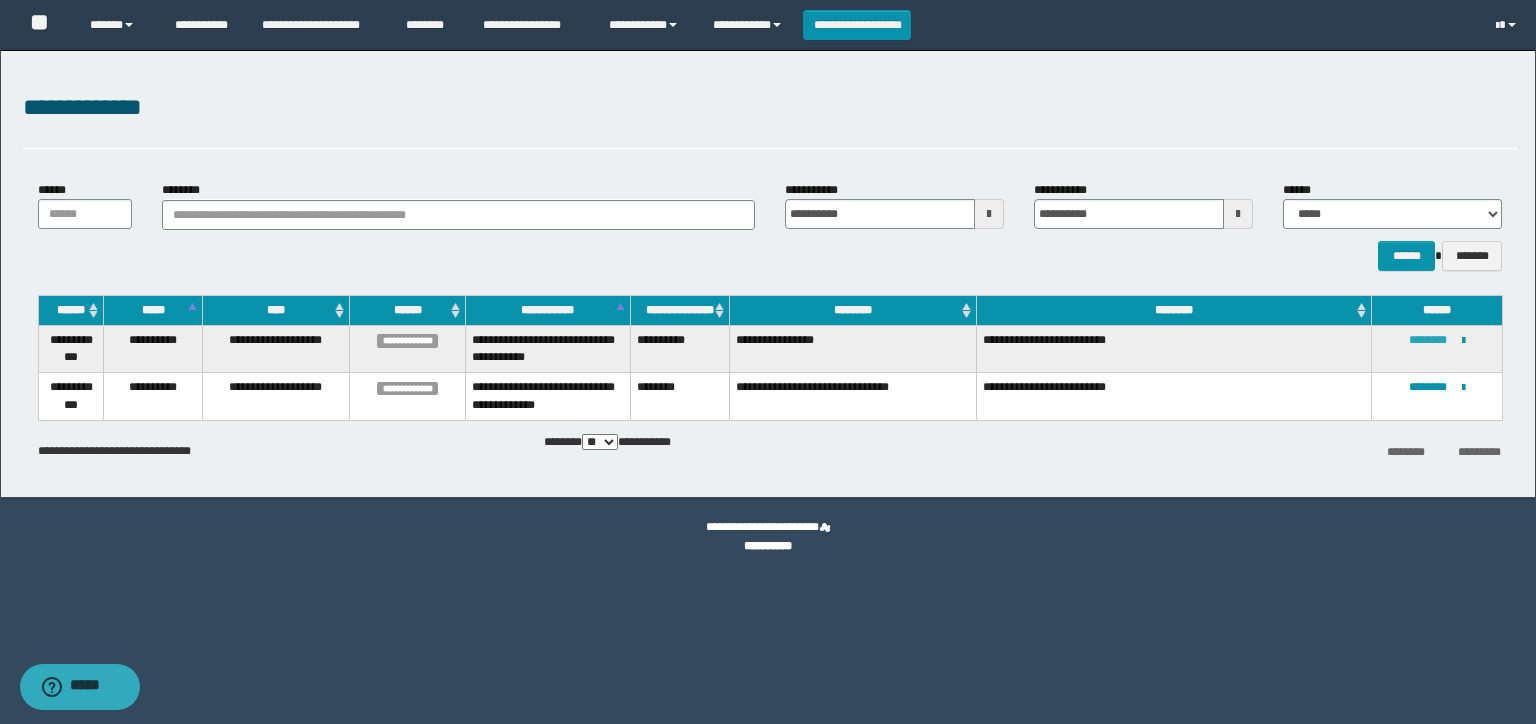 click on "********" at bounding box center (1428, 340) 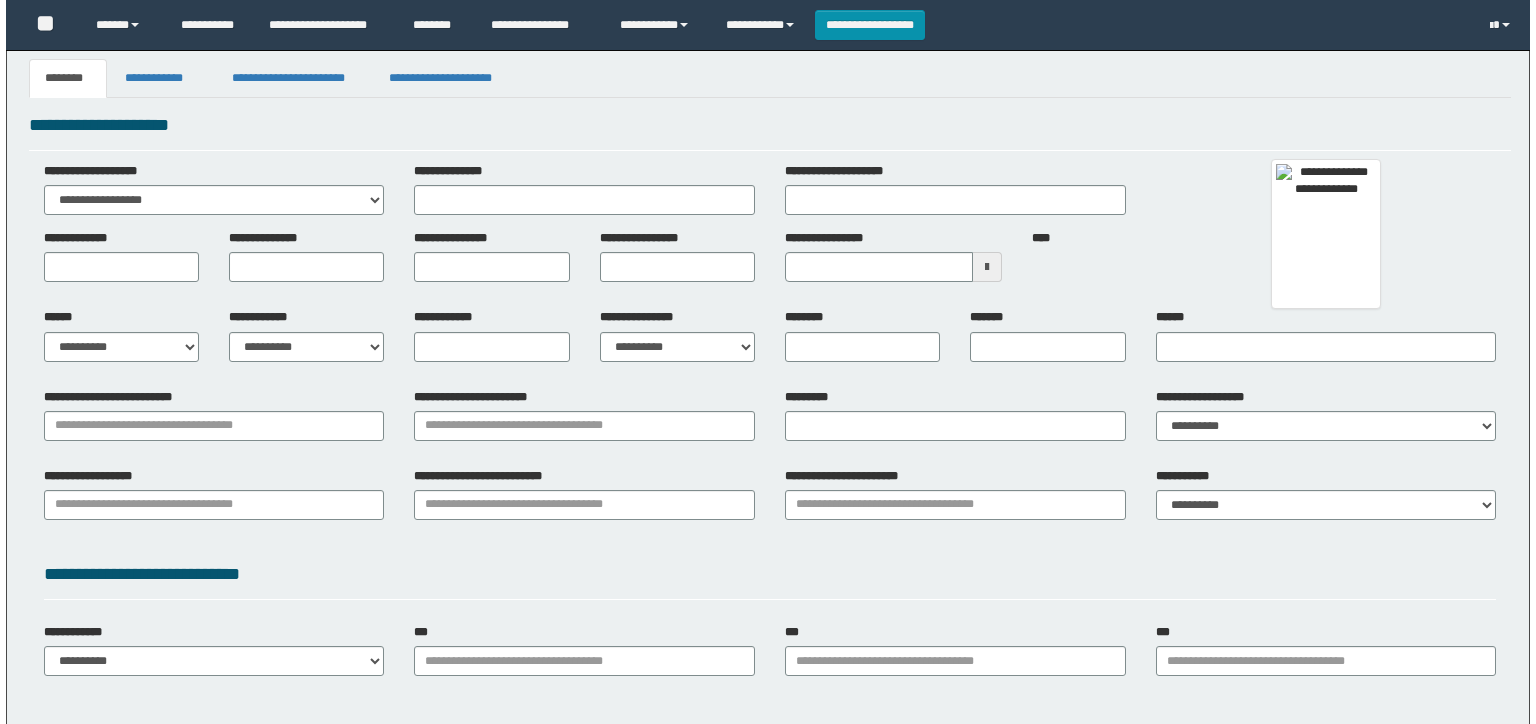 scroll, scrollTop: 0, scrollLeft: 0, axis: both 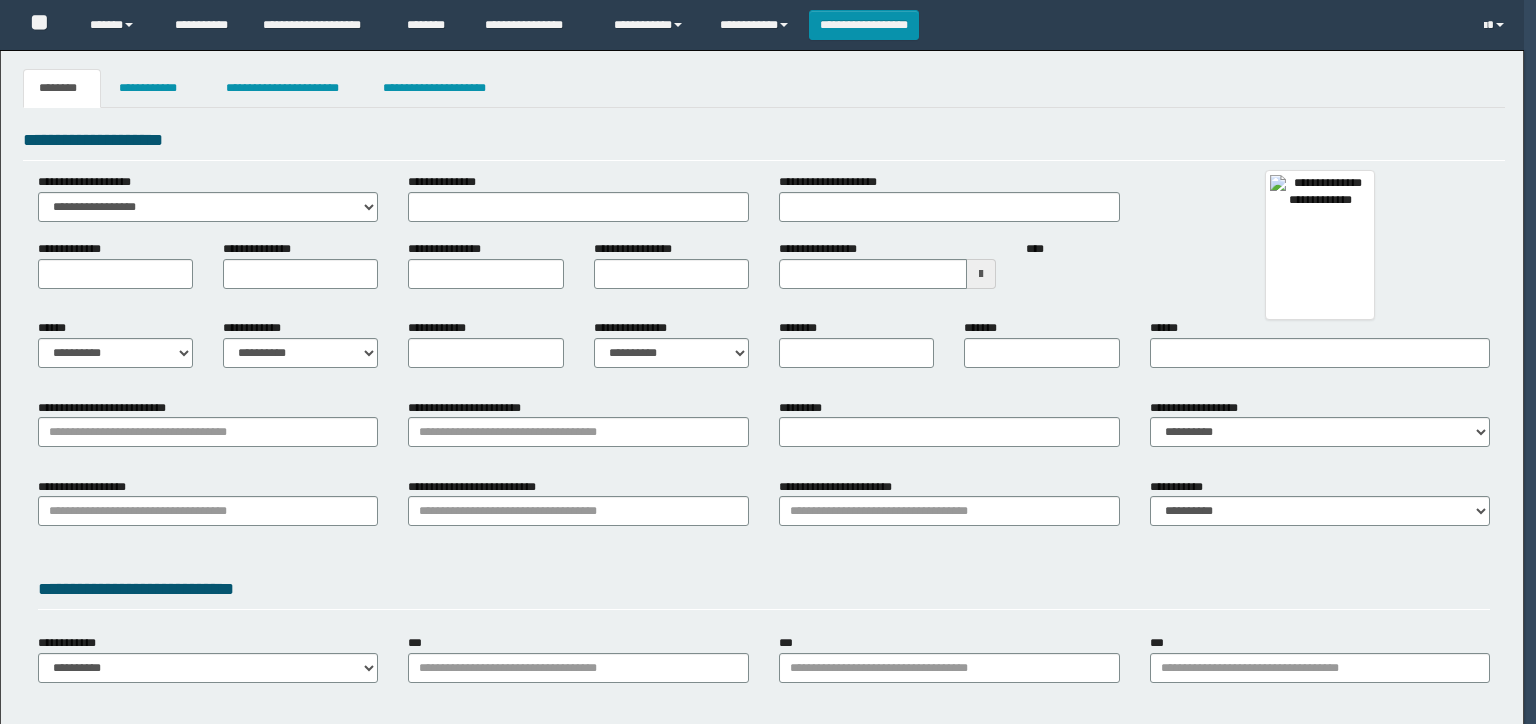 type 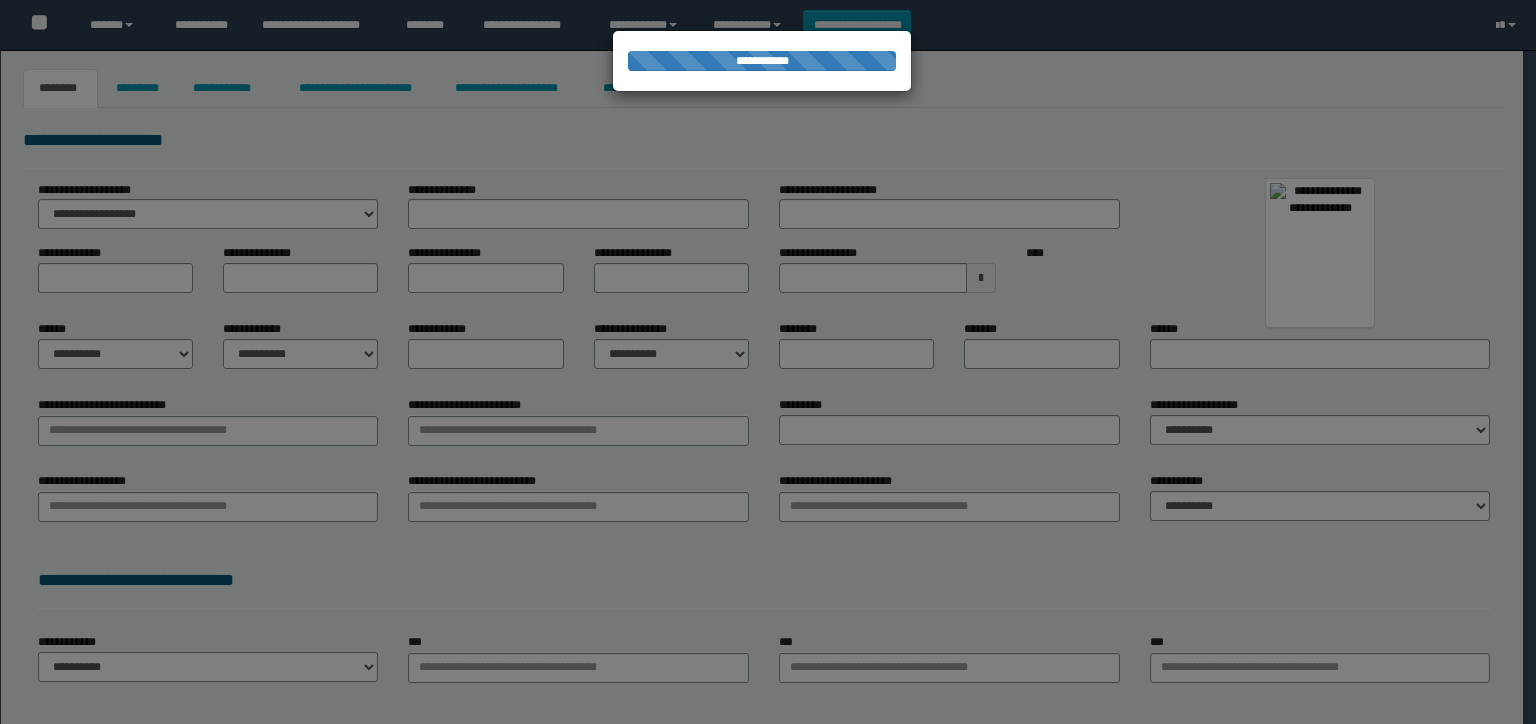 type on "**********" 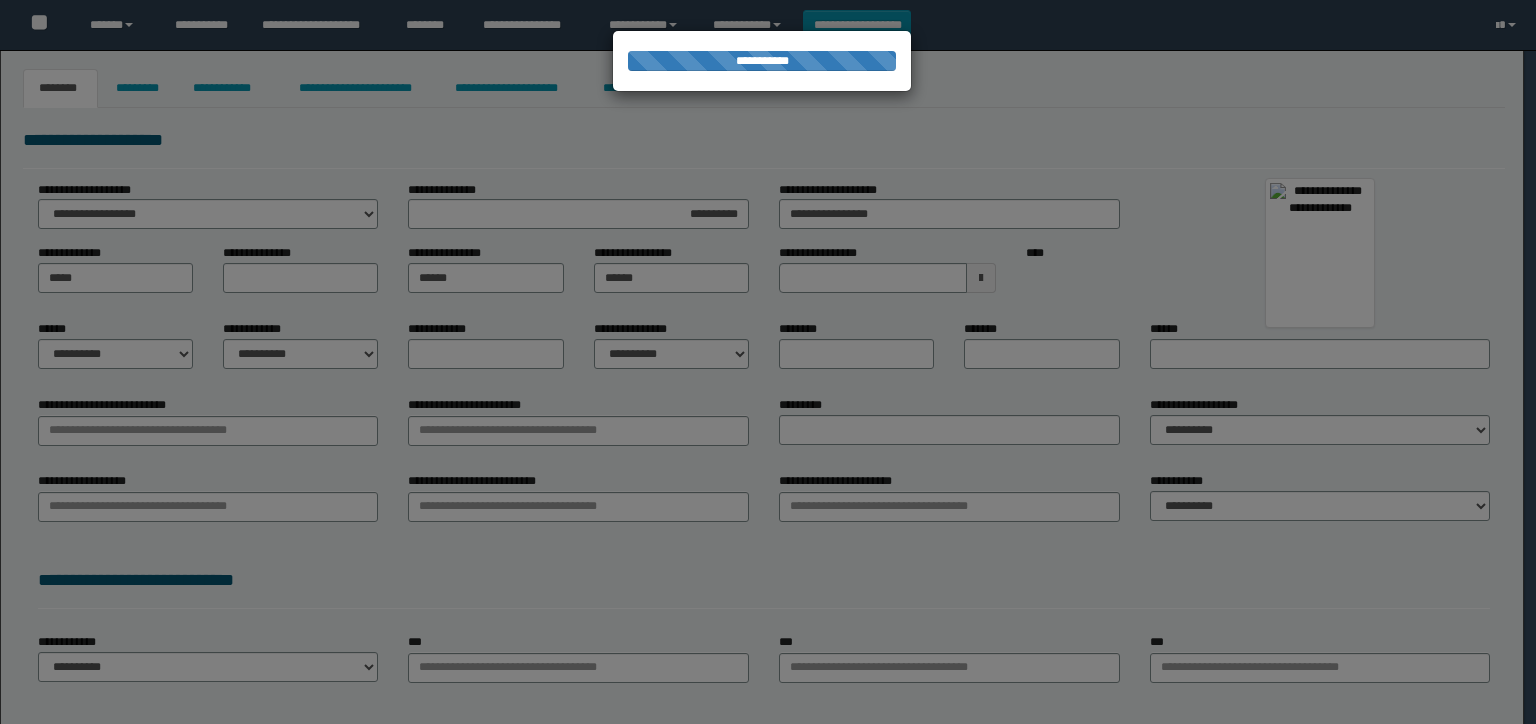 type on "**********" 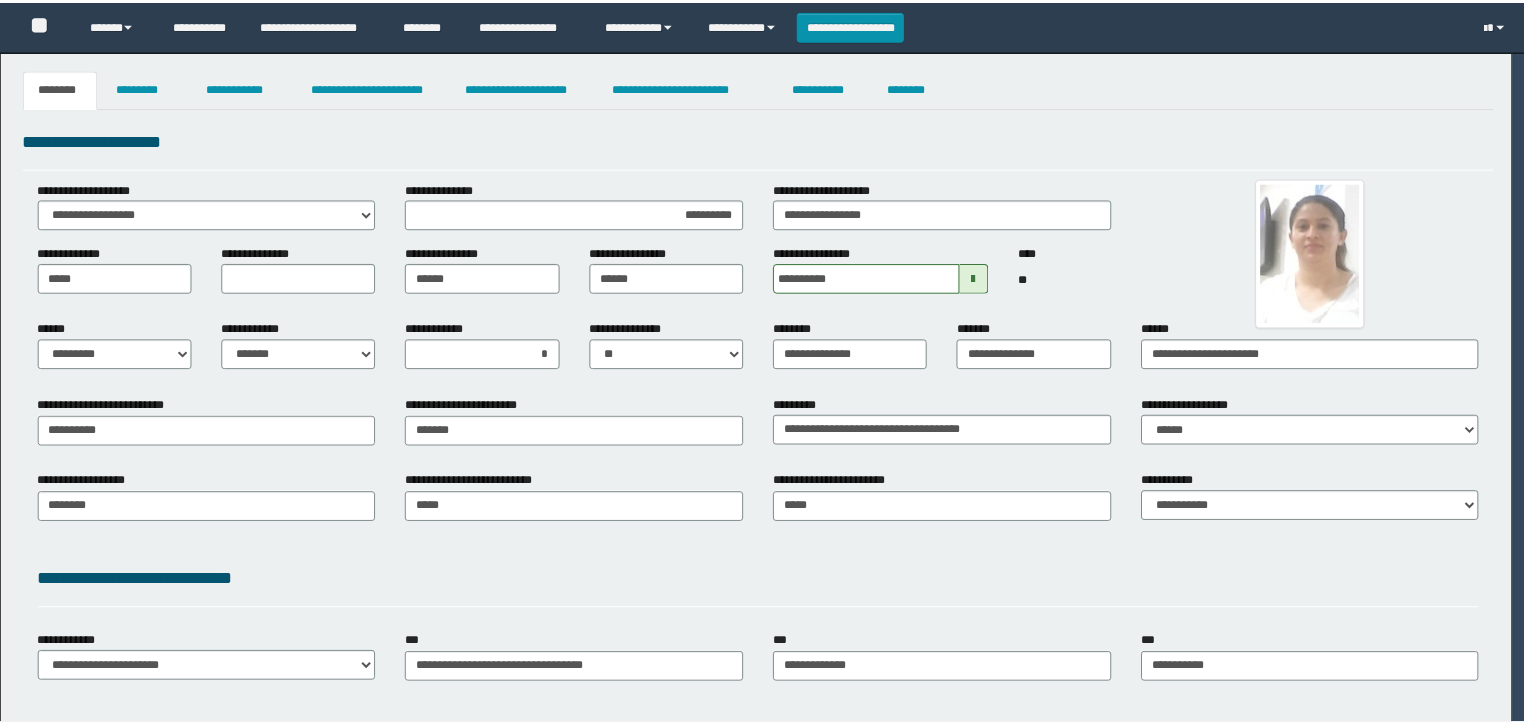 scroll, scrollTop: 0, scrollLeft: 0, axis: both 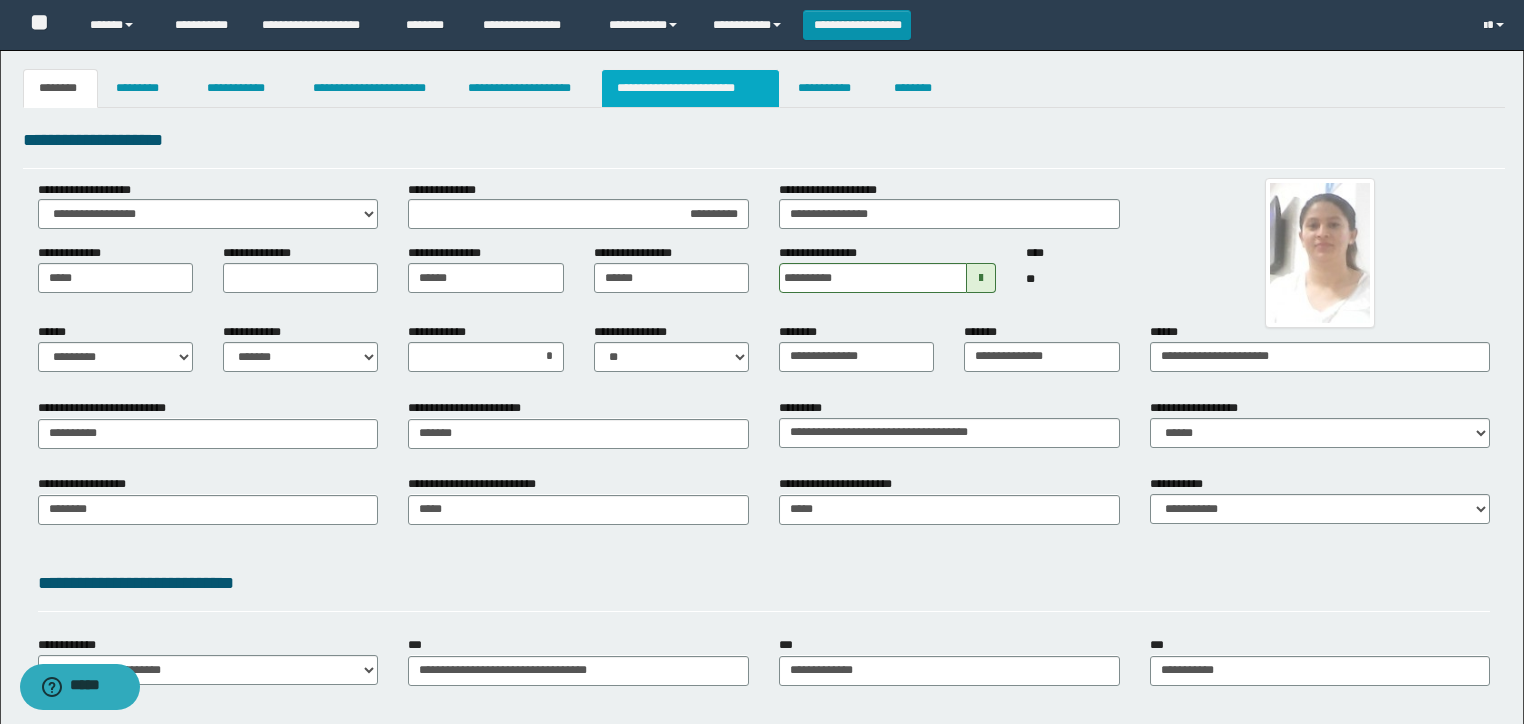 click on "**********" at bounding box center (690, 88) 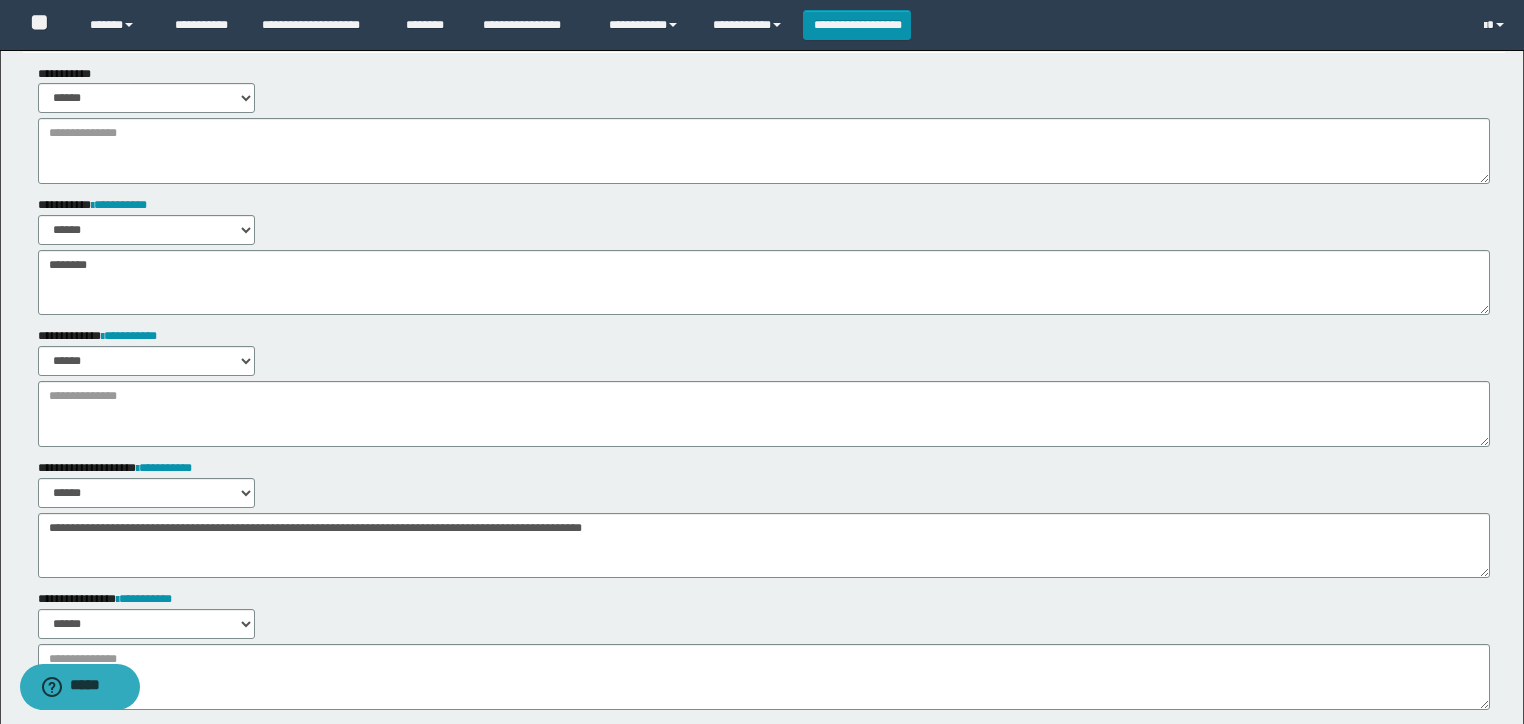 scroll, scrollTop: 80, scrollLeft: 0, axis: vertical 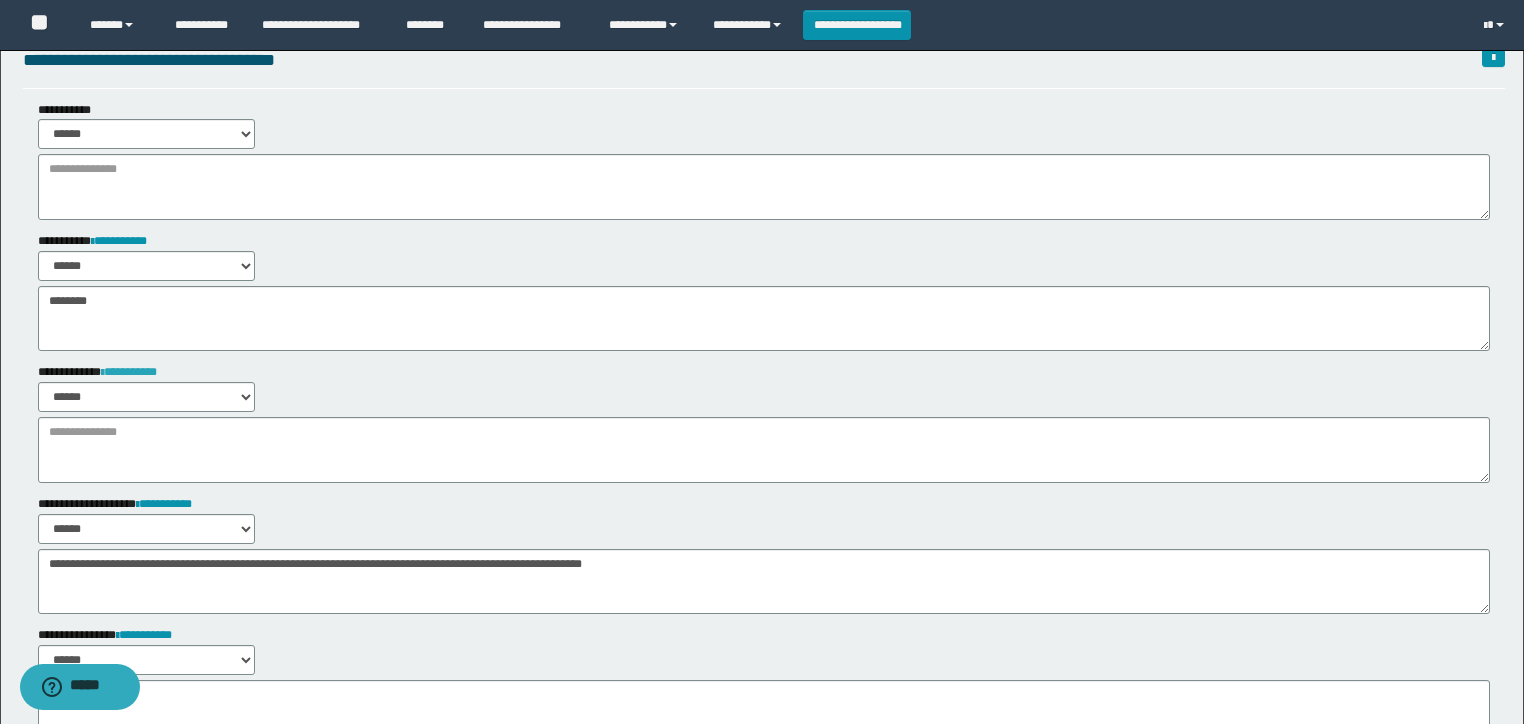 click on "**********" at bounding box center [129, 372] 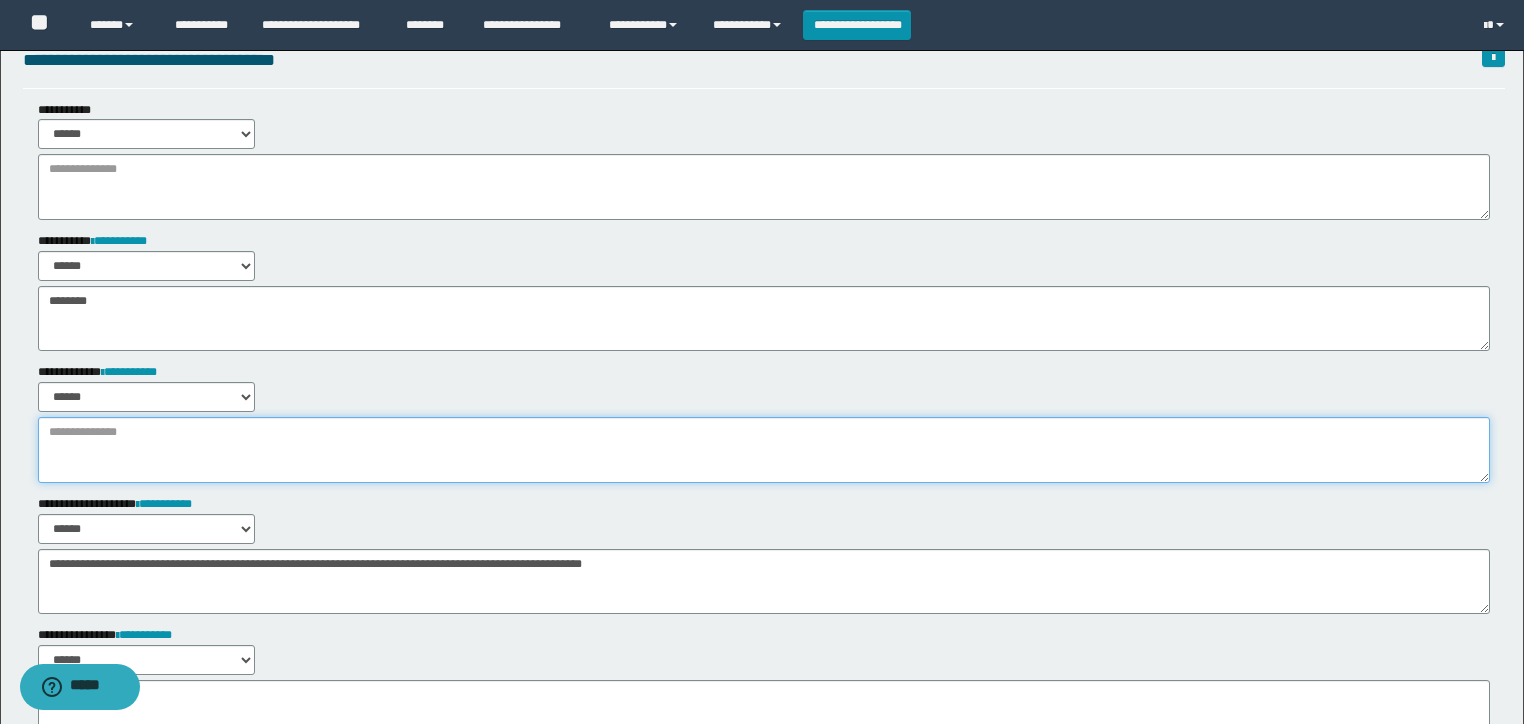 click at bounding box center [764, 450] 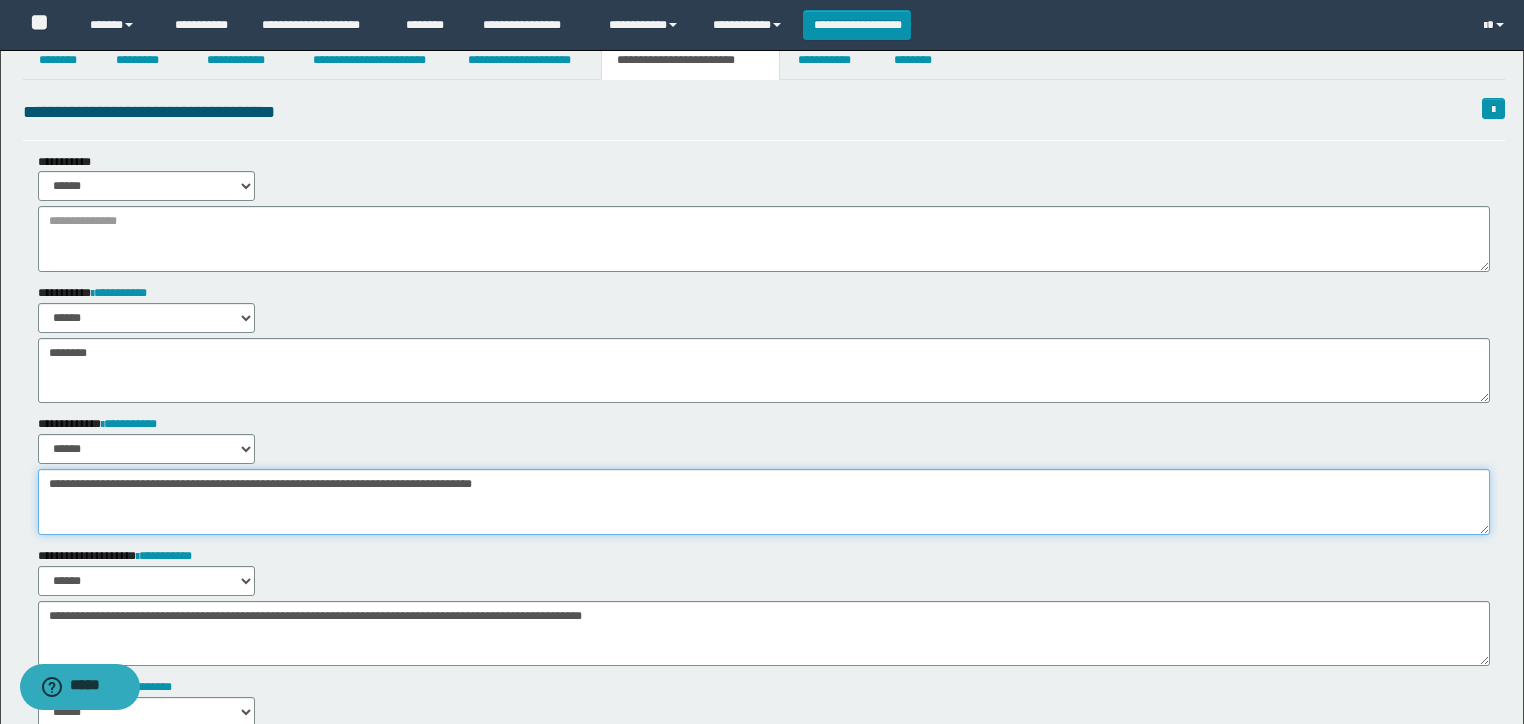 scroll, scrollTop: 0, scrollLeft: 0, axis: both 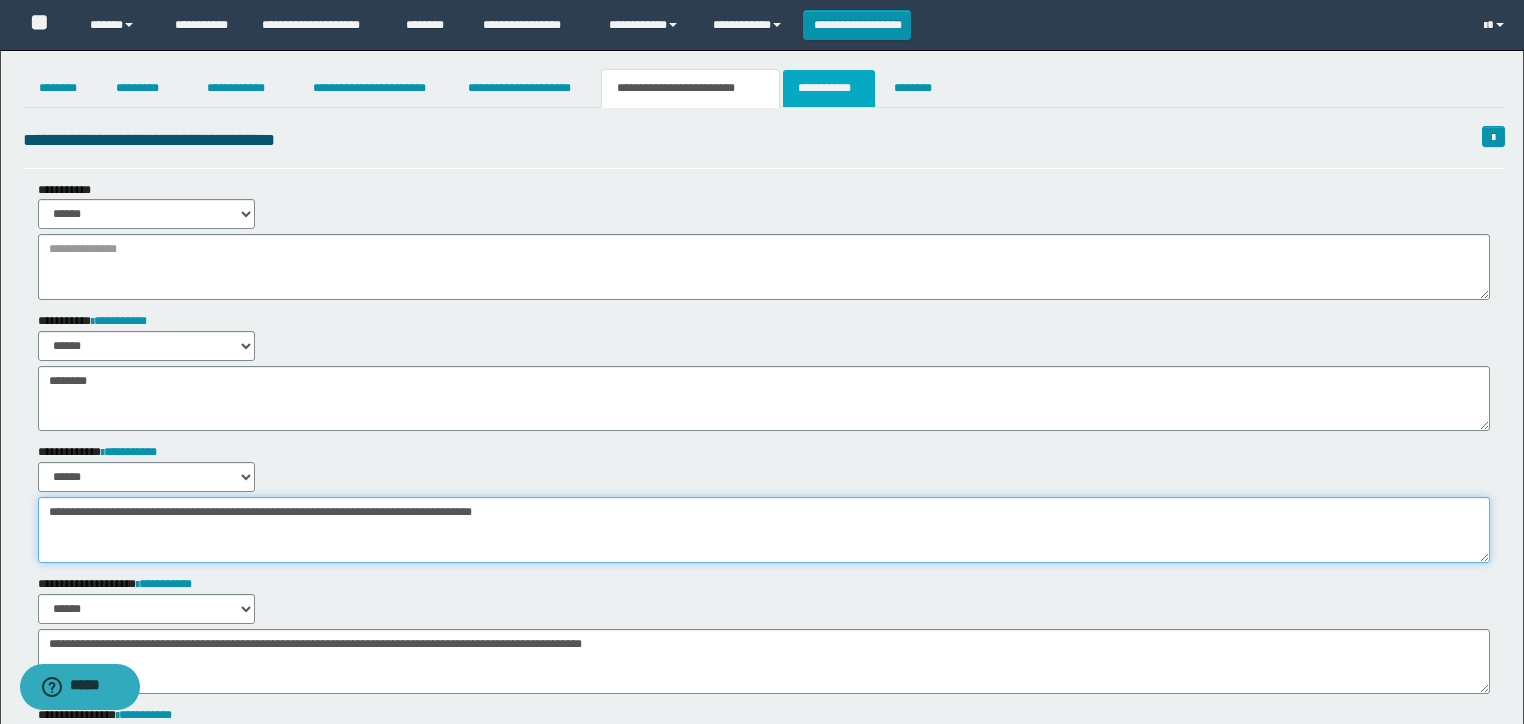 type on "**********" 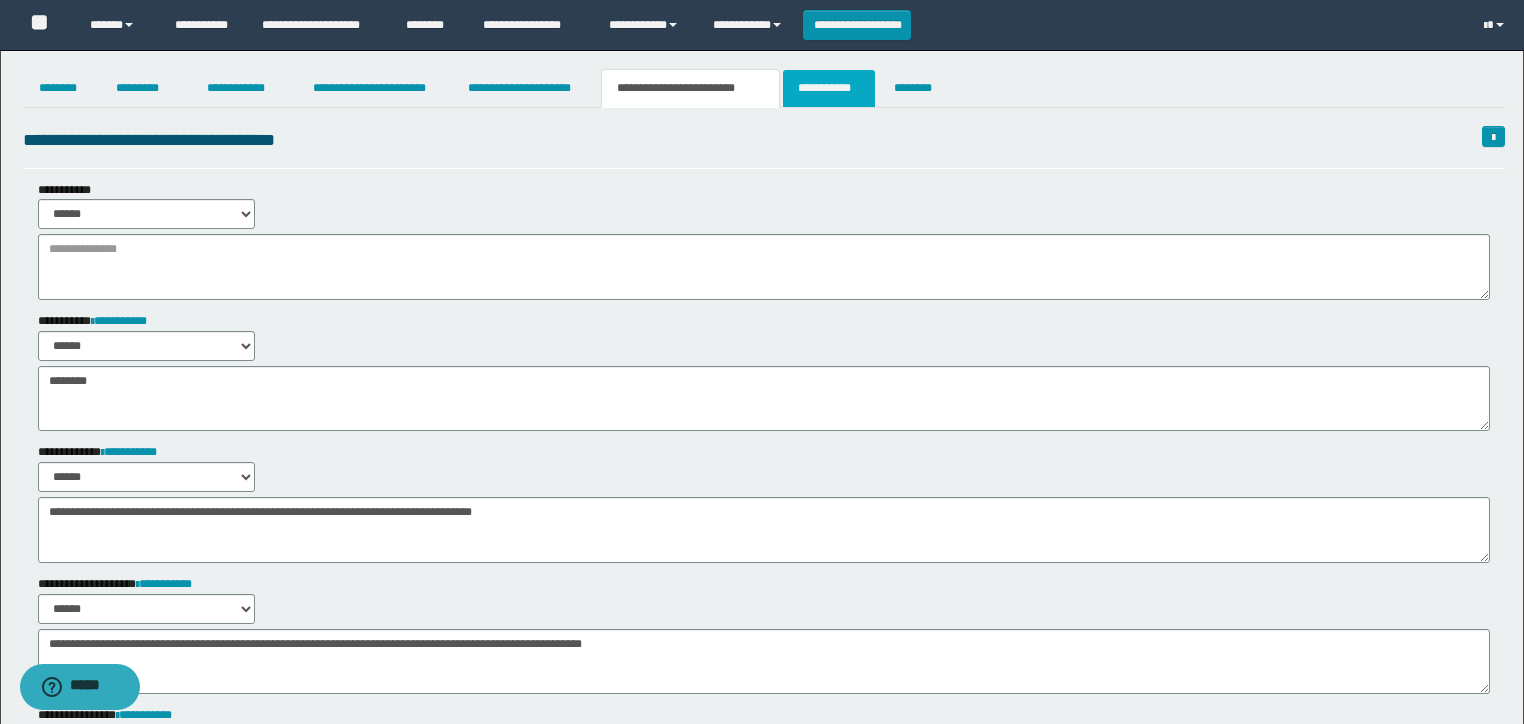 click on "**********" at bounding box center [829, 88] 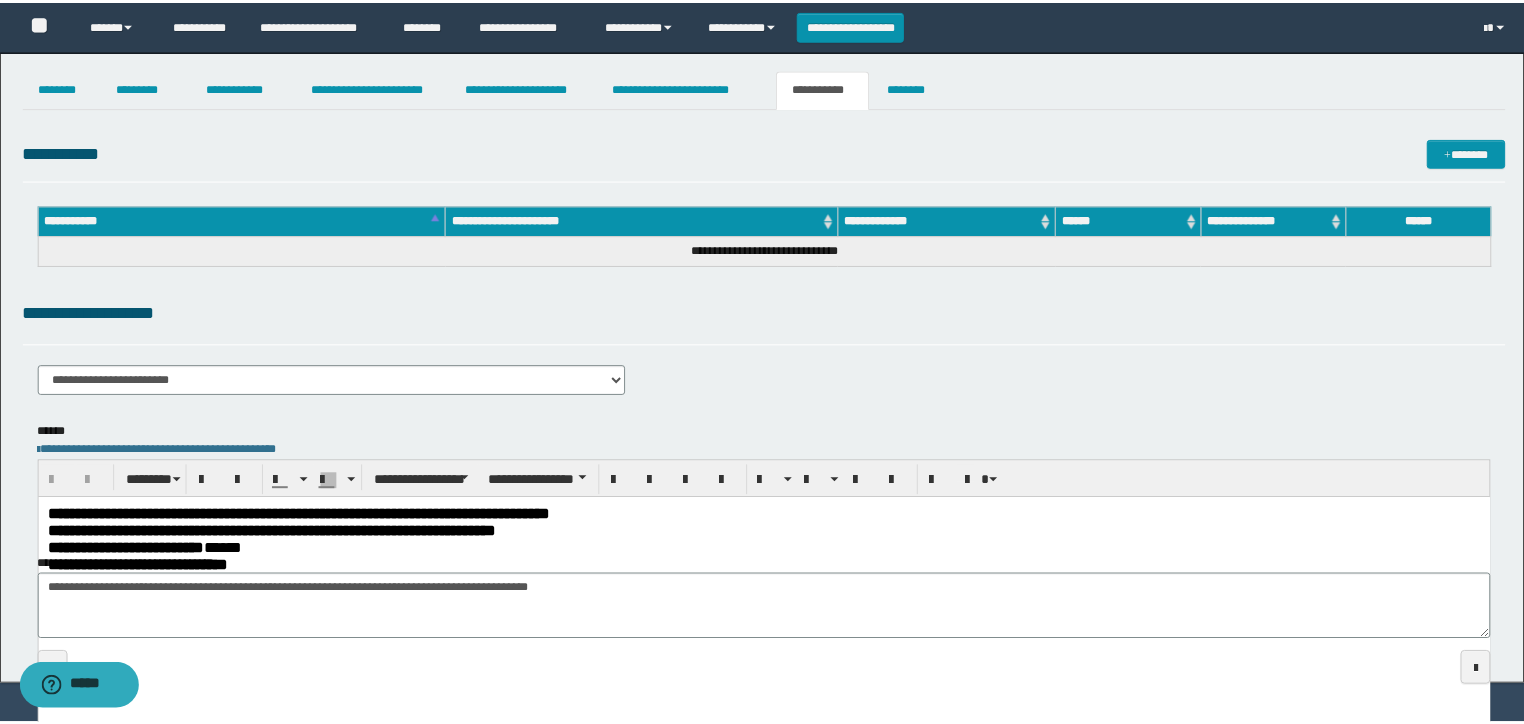scroll, scrollTop: 0, scrollLeft: 0, axis: both 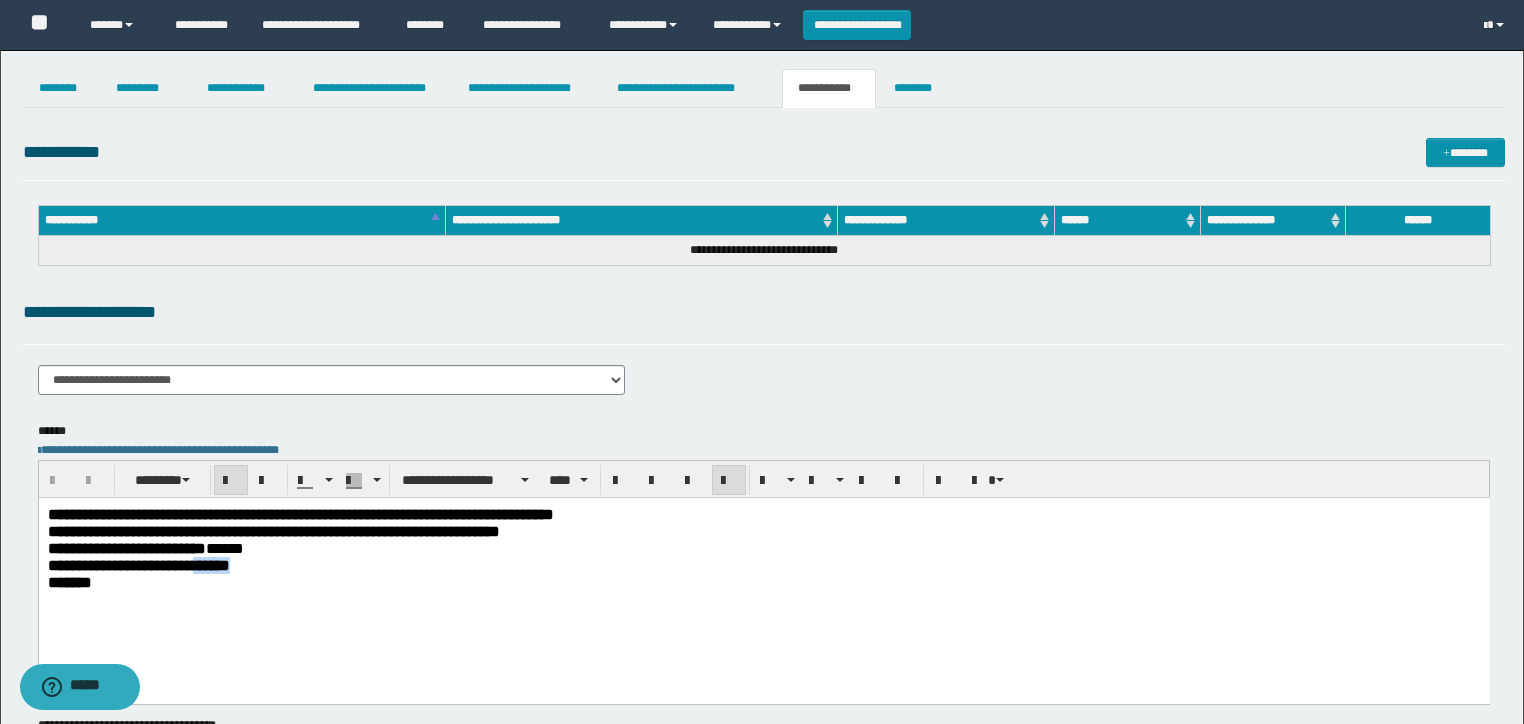 drag, startPoint x: 362, startPoint y: 569, endPoint x: 287, endPoint y: 569, distance: 75 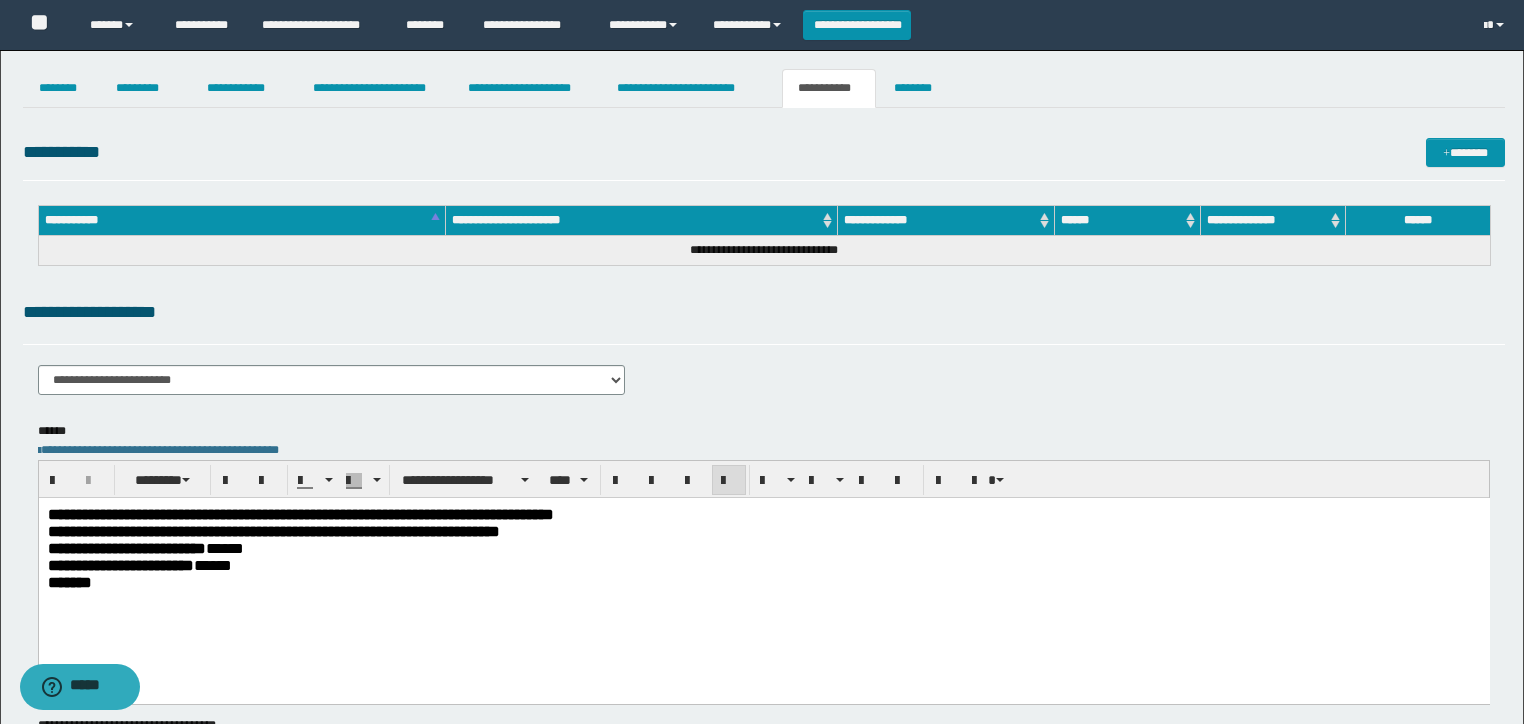 drag, startPoint x: 470, startPoint y: 638, endPoint x: 646, endPoint y: 585, distance: 183.80696 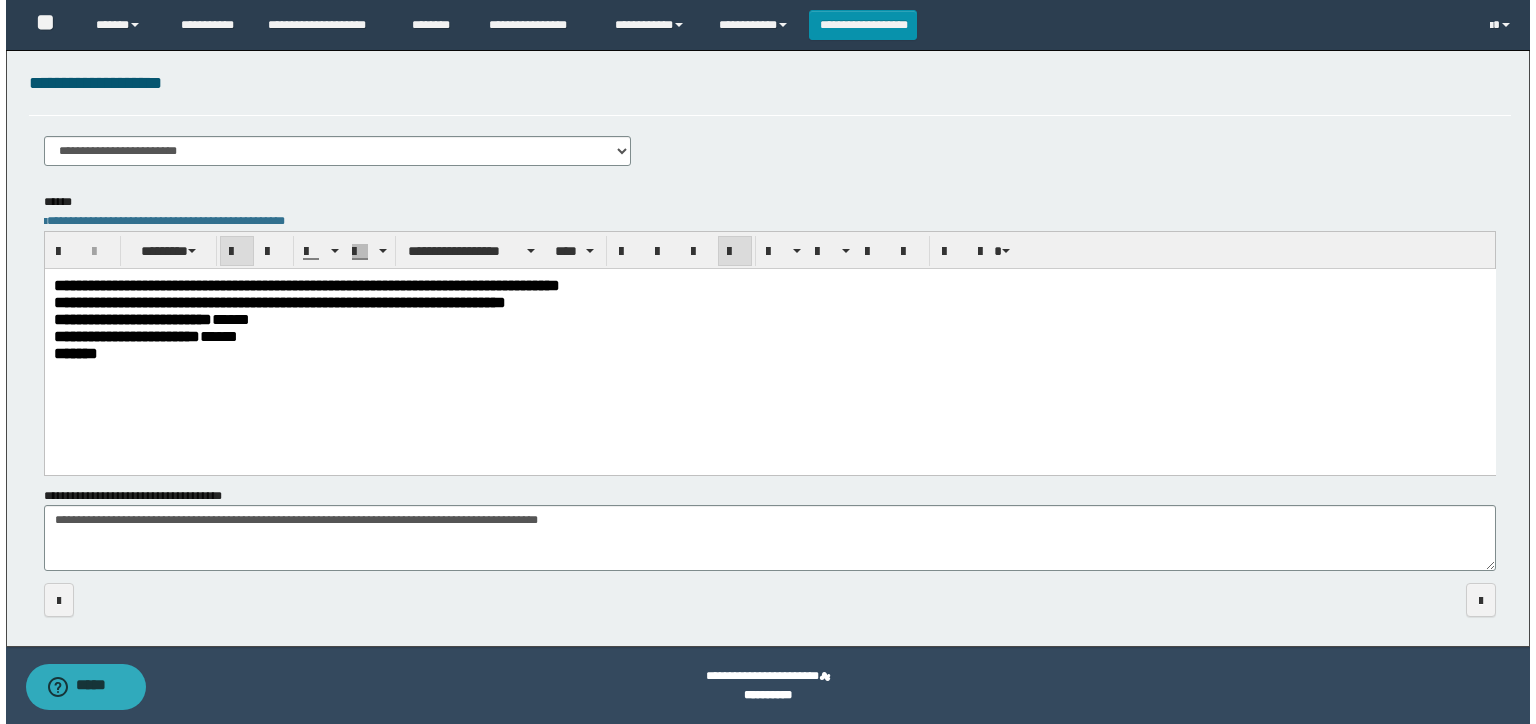 scroll, scrollTop: 0, scrollLeft: 0, axis: both 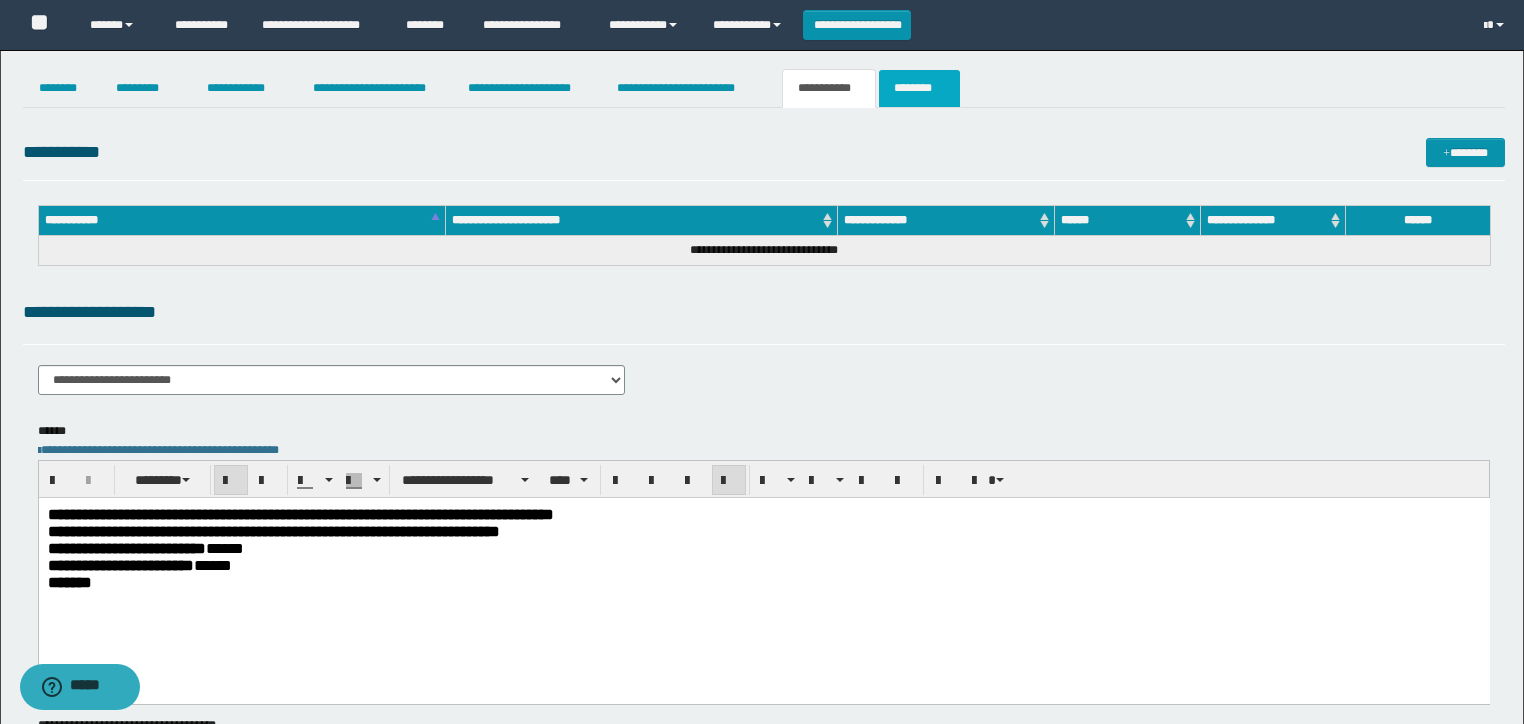 click on "********" at bounding box center [919, 88] 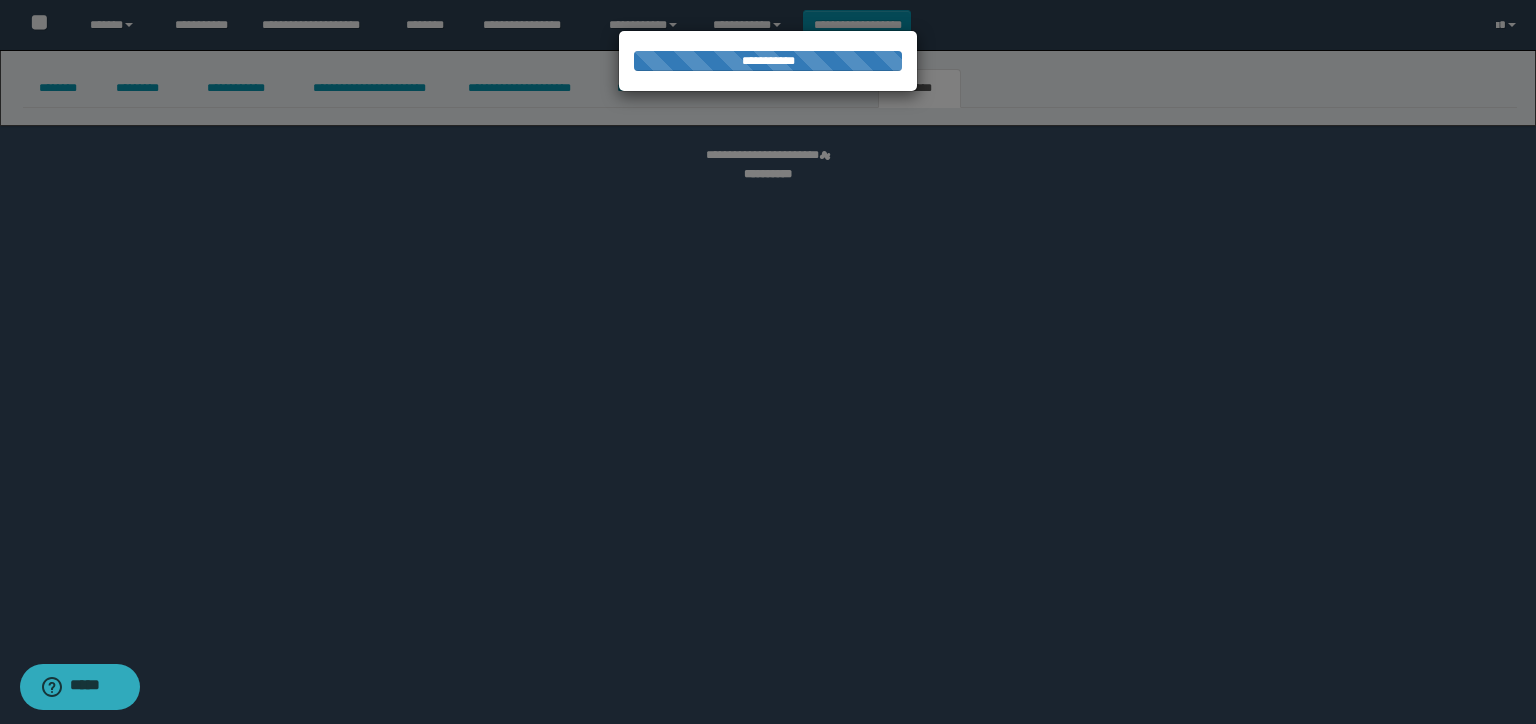 select on "****" 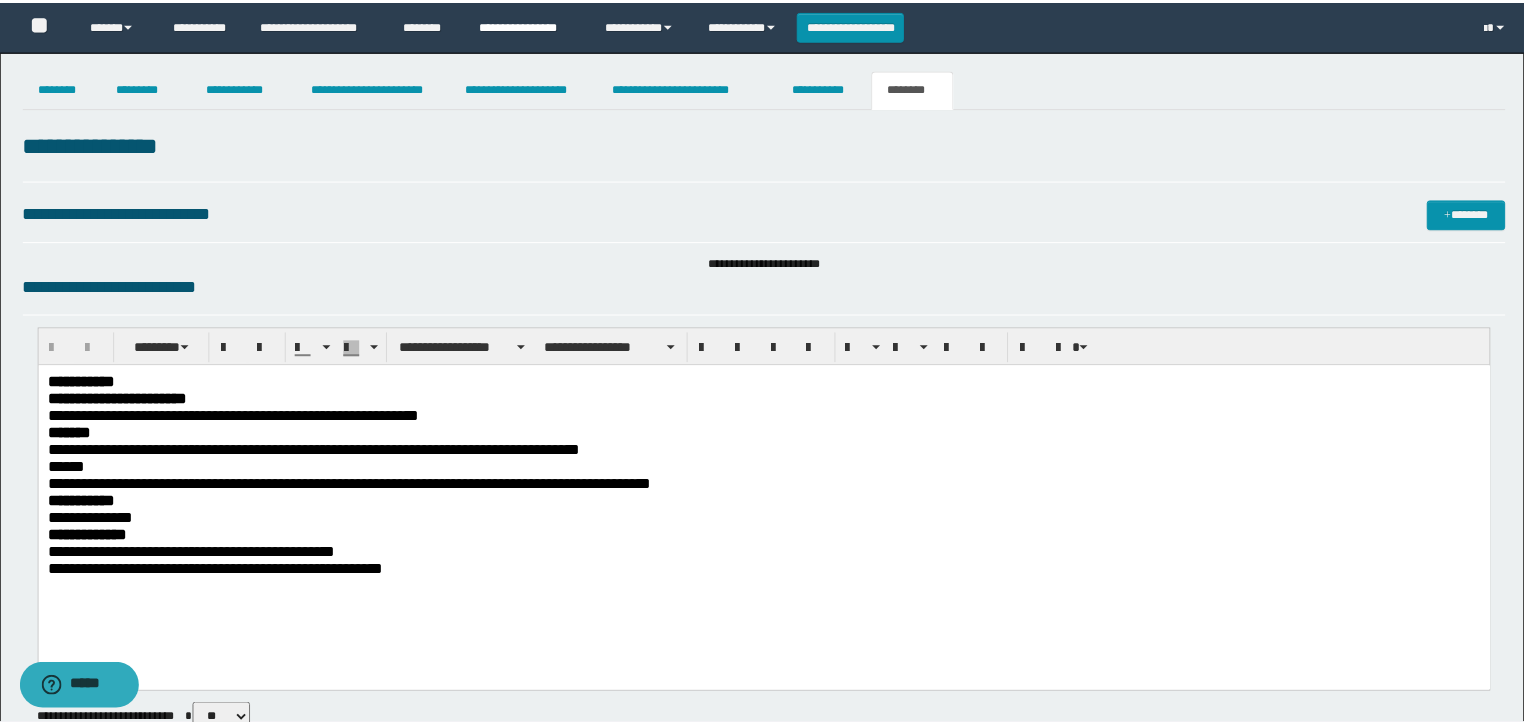 scroll, scrollTop: 0, scrollLeft: 0, axis: both 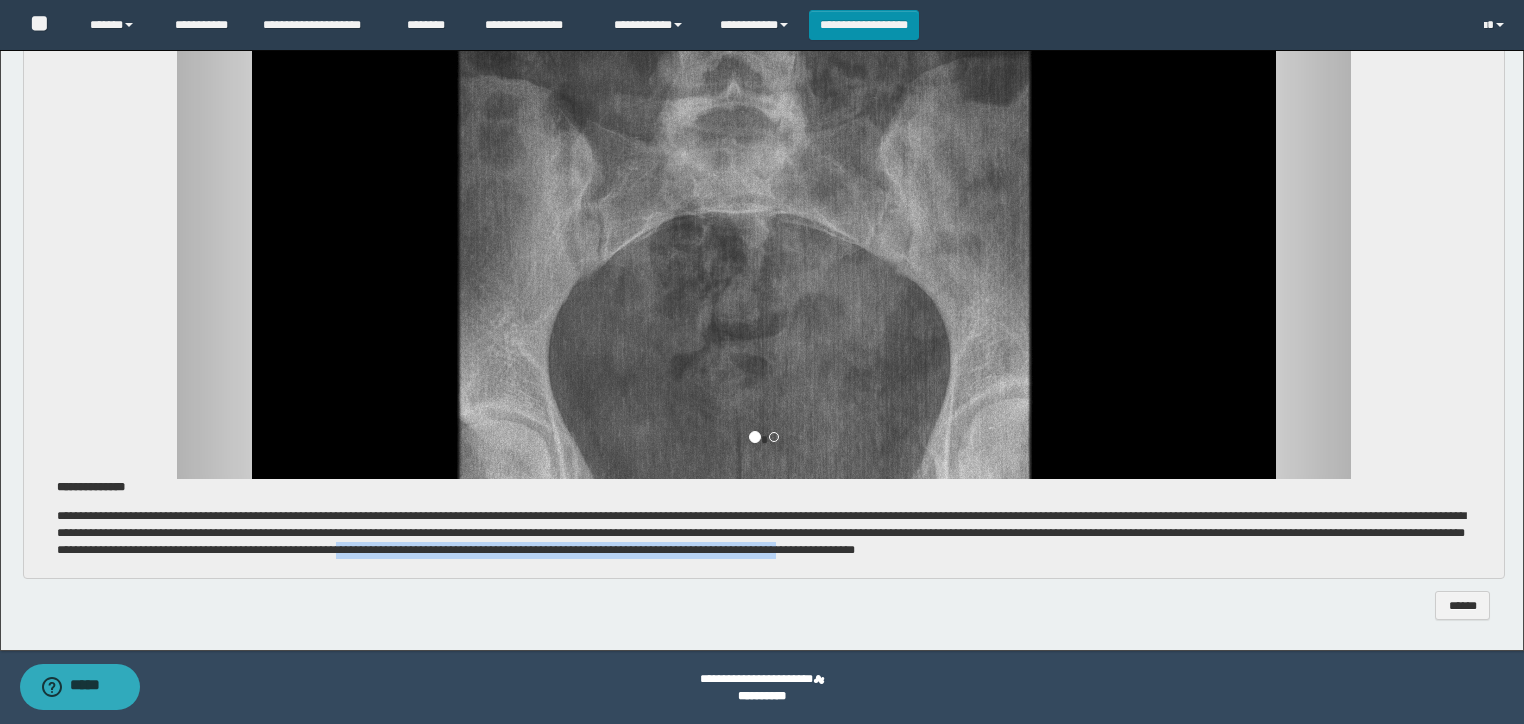 drag, startPoint x: 775, startPoint y: 550, endPoint x: 1224, endPoint y: 550, distance: 449 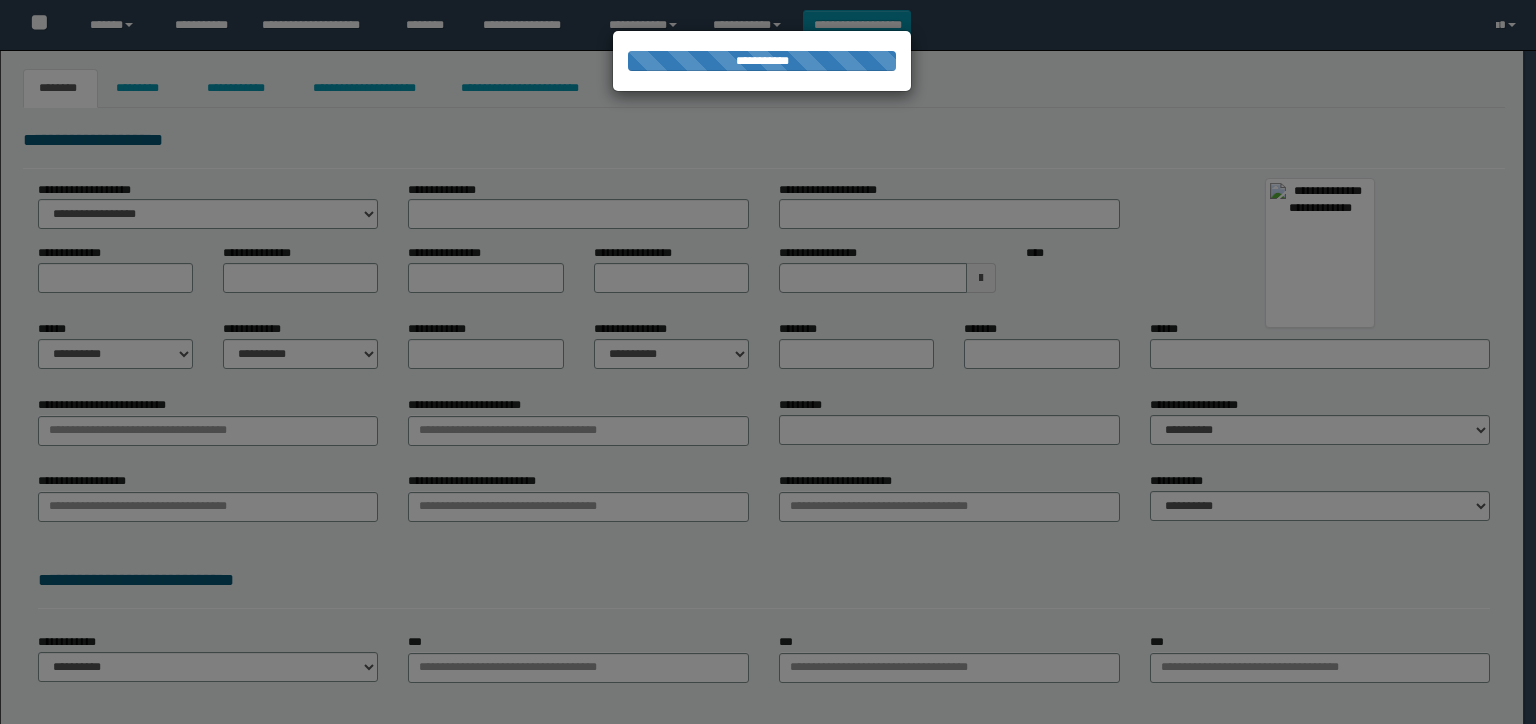 type on "**********" 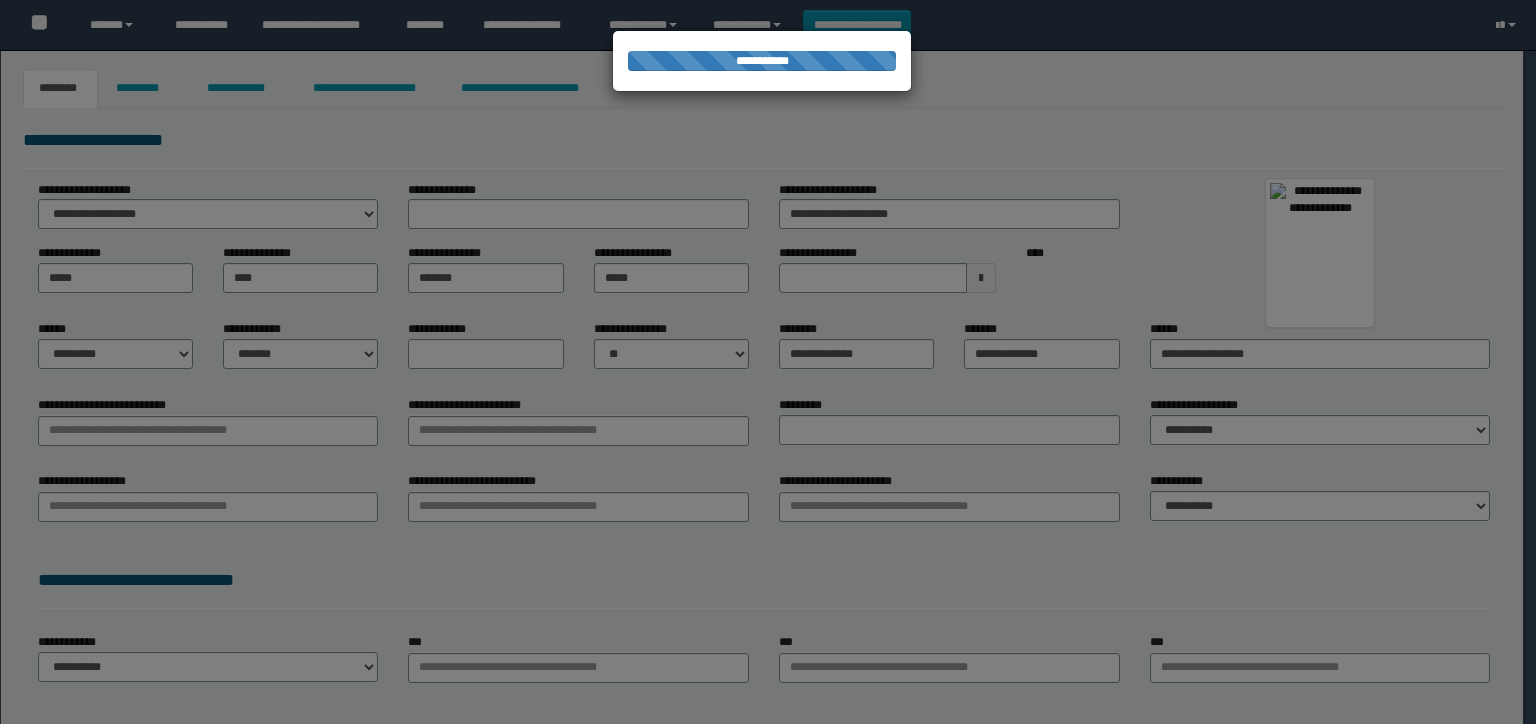 type on "**********" 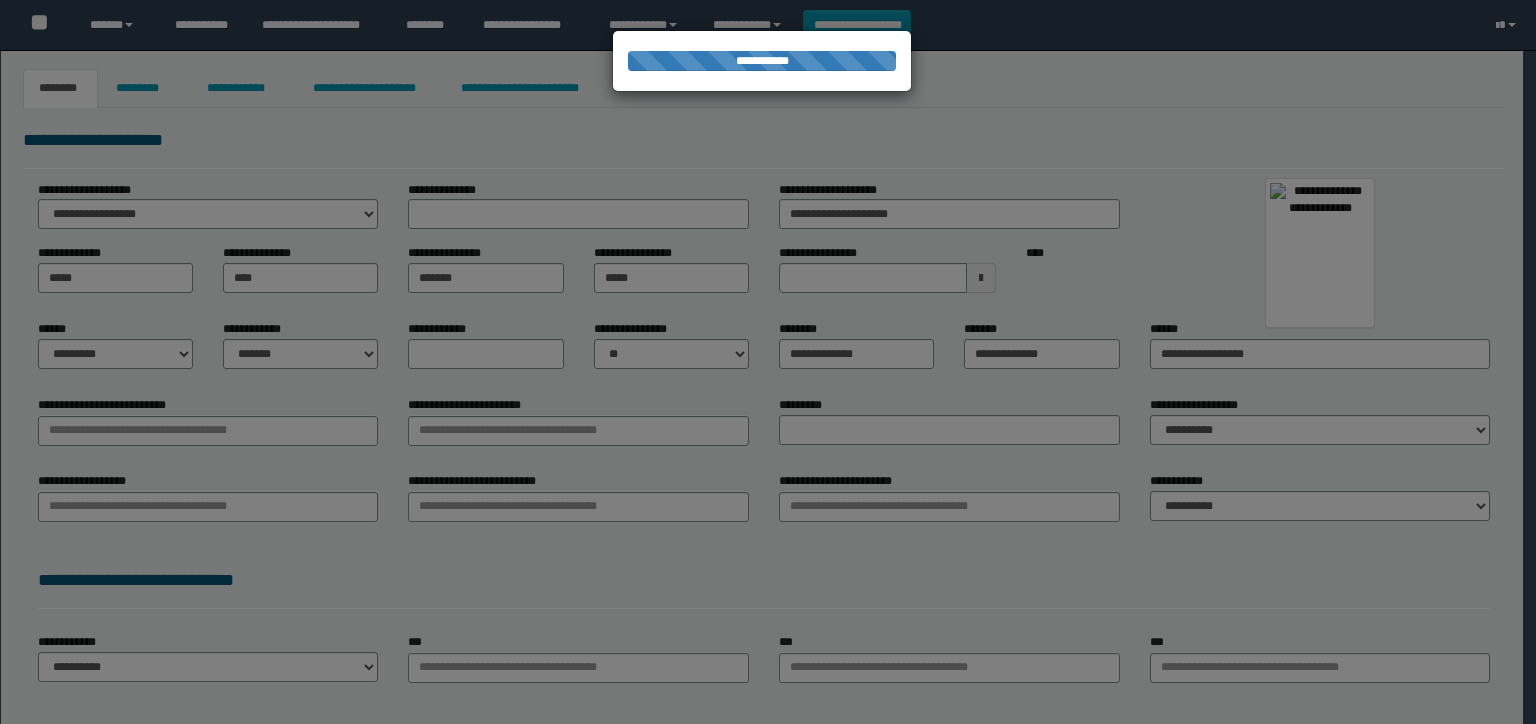 type on "*********" 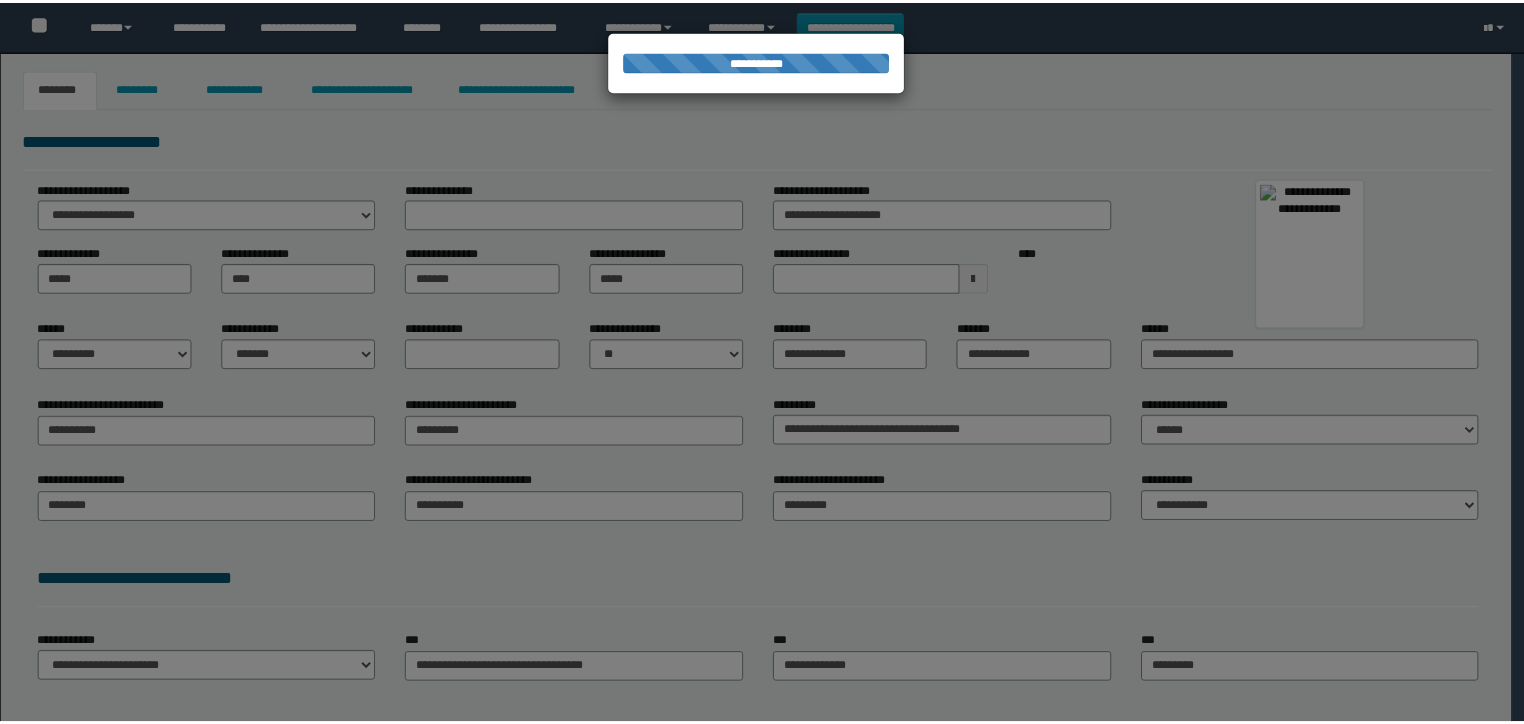 scroll, scrollTop: 0, scrollLeft: 0, axis: both 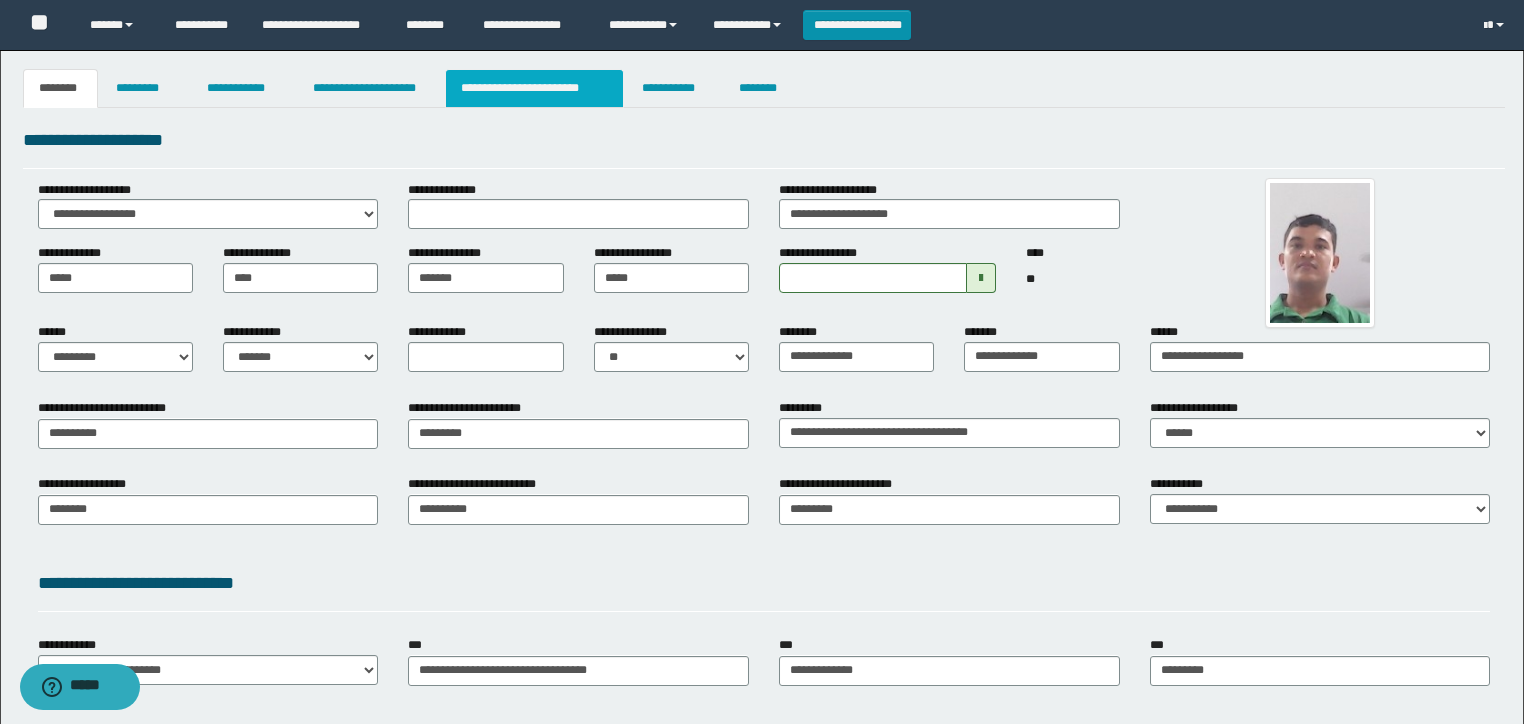 click on "**********" at bounding box center (534, 88) 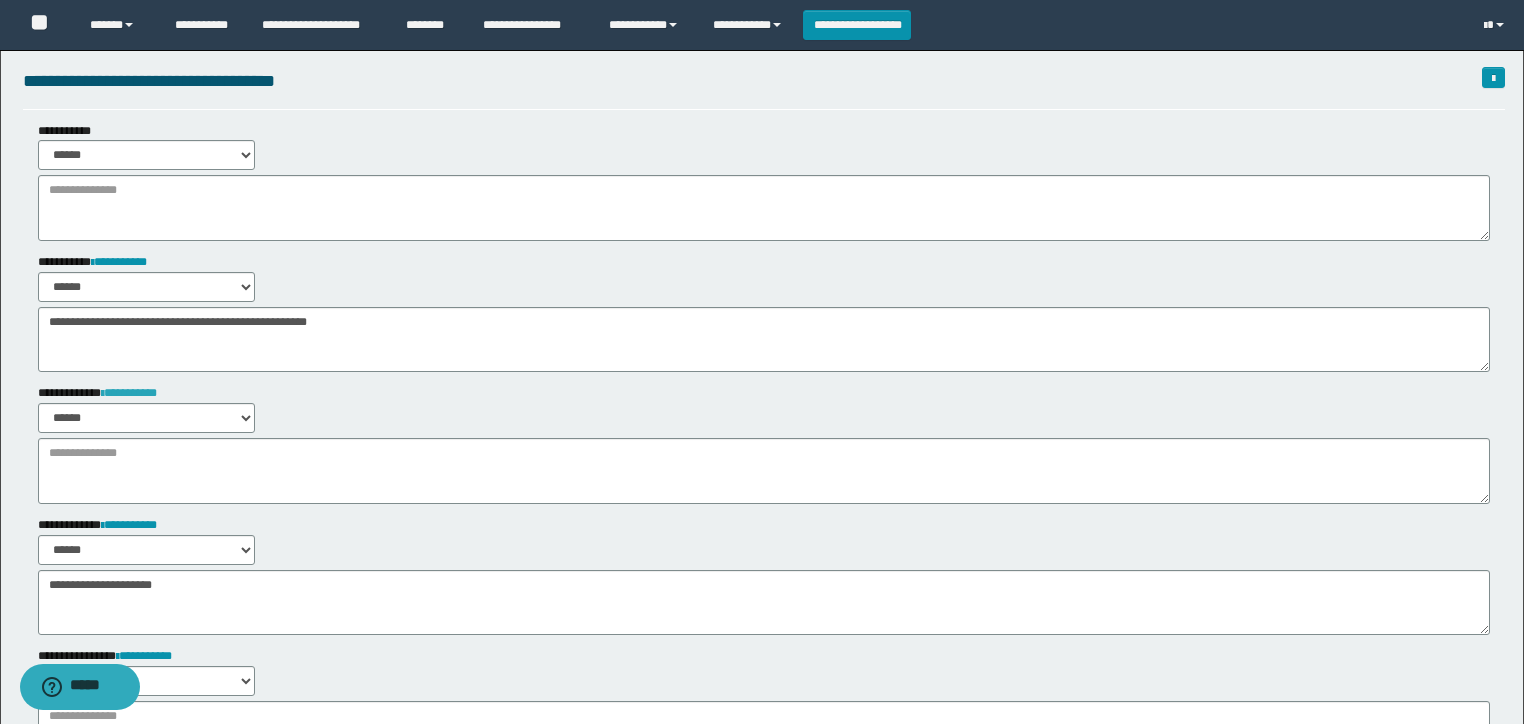 scroll, scrollTop: 160, scrollLeft: 0, axis: vertical 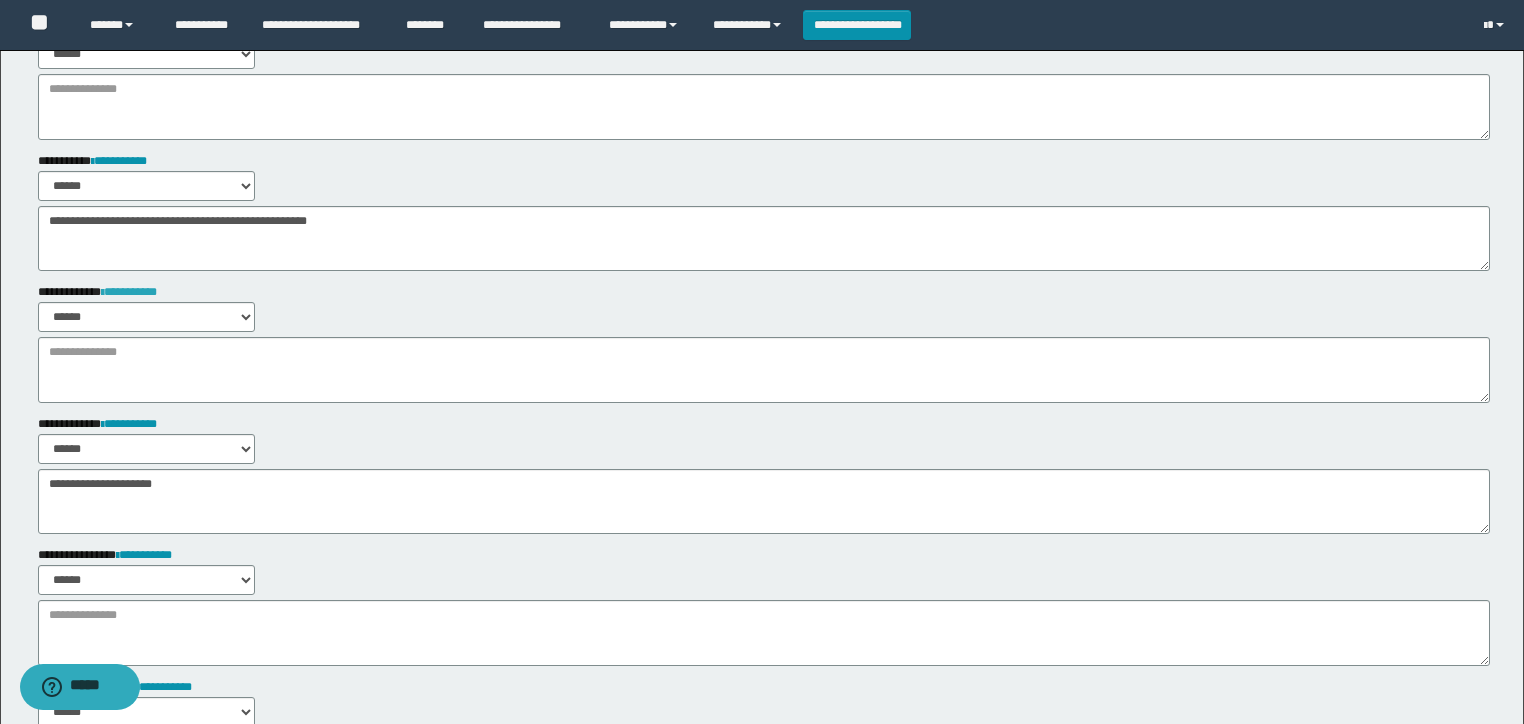click on "**********" at bounding box center (129, 292) 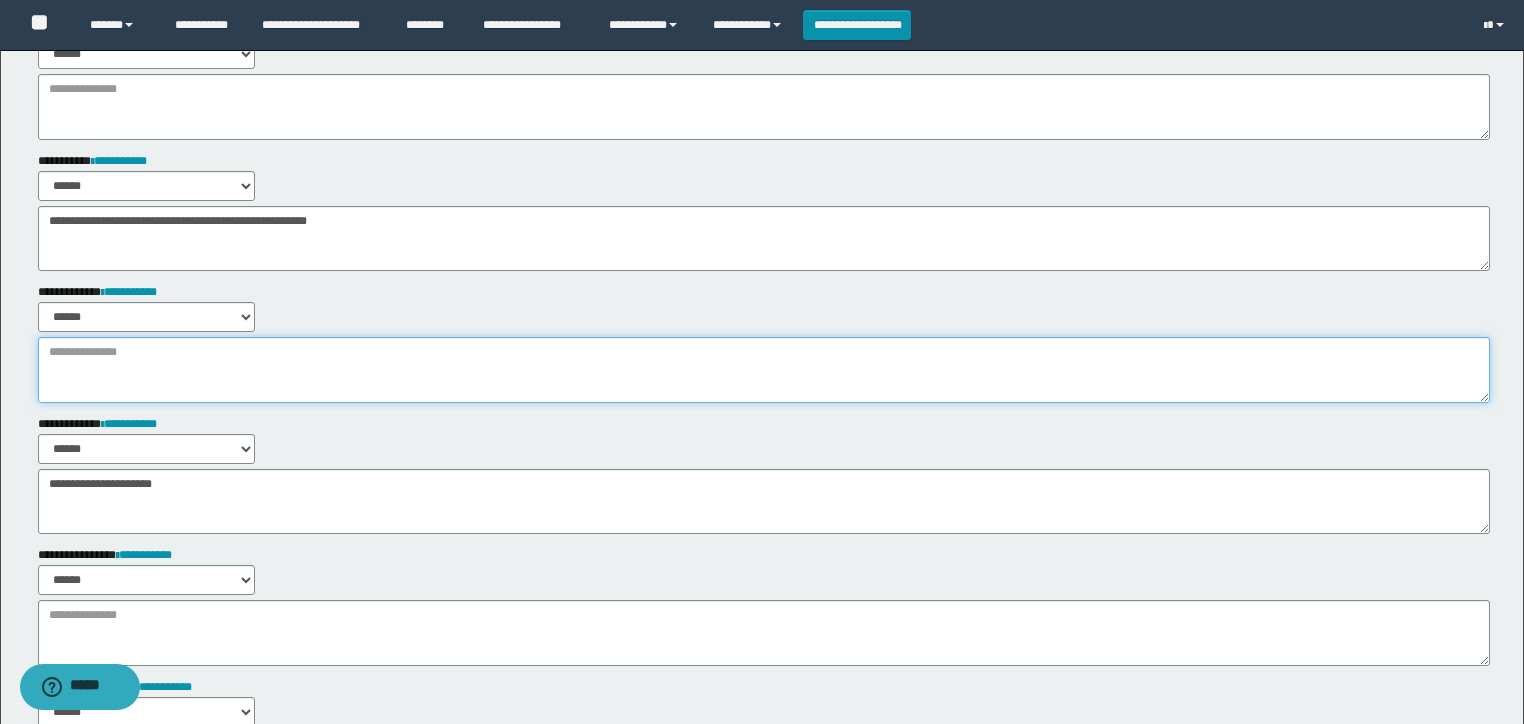 click at bounding box center (764, 370) 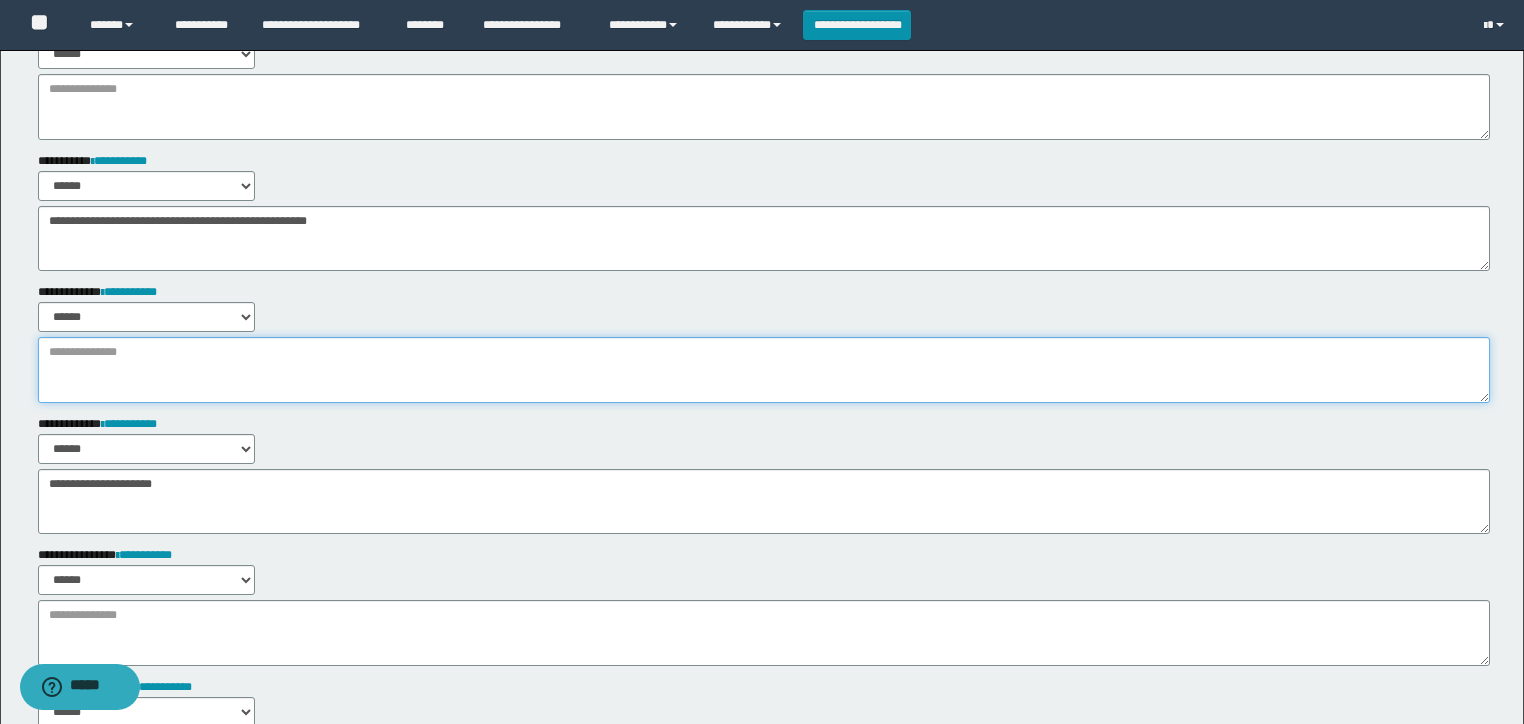 paste on "**********" 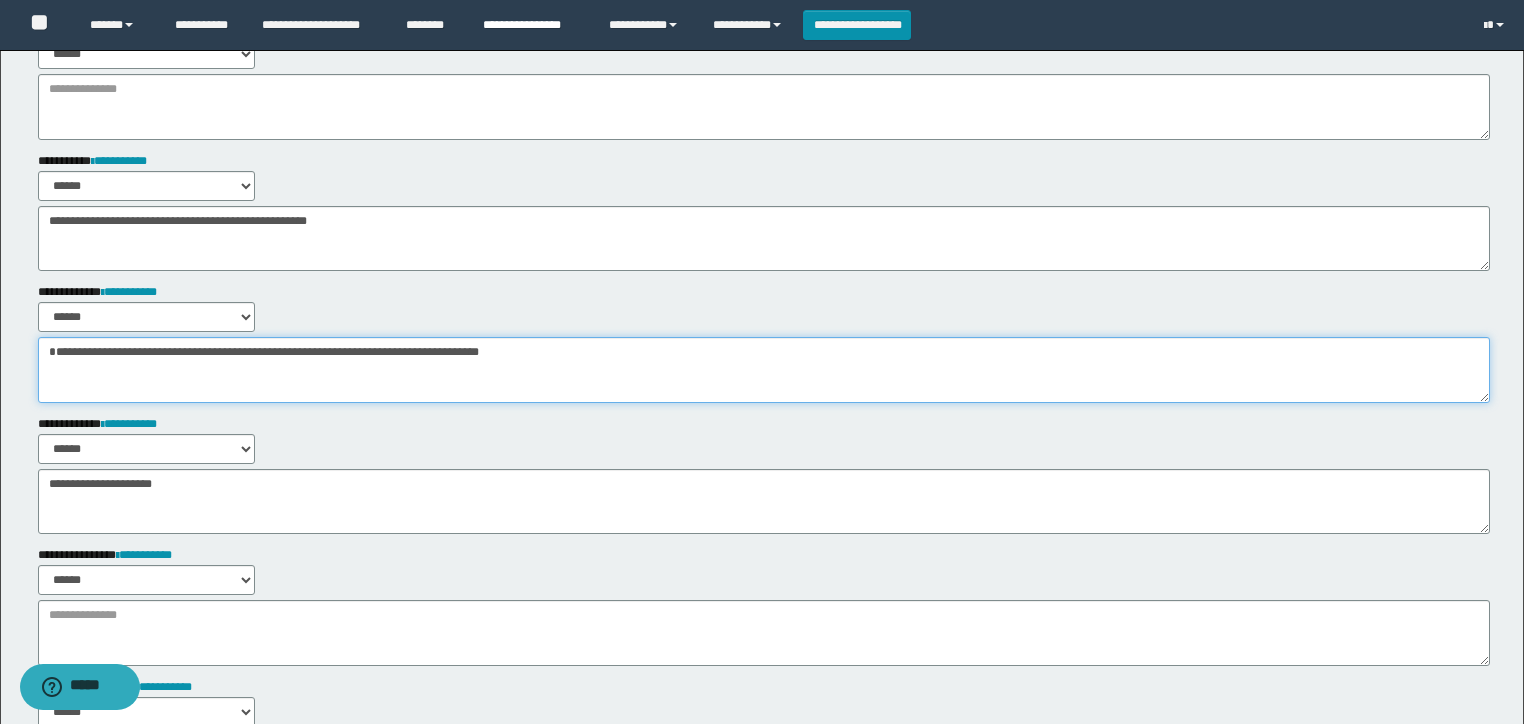 type on "**********" 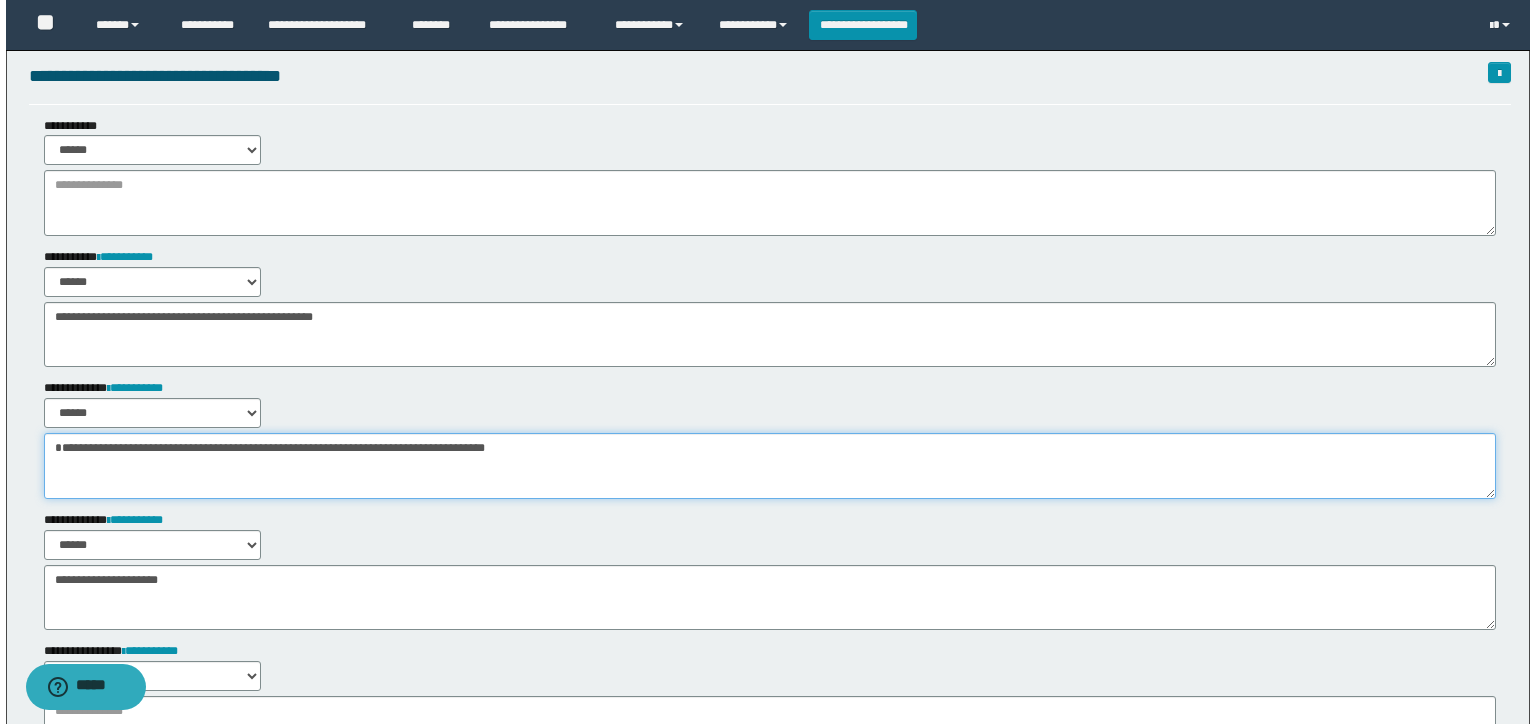 scroll, scrollTop: 0, scrollLeft: 0, axis: both 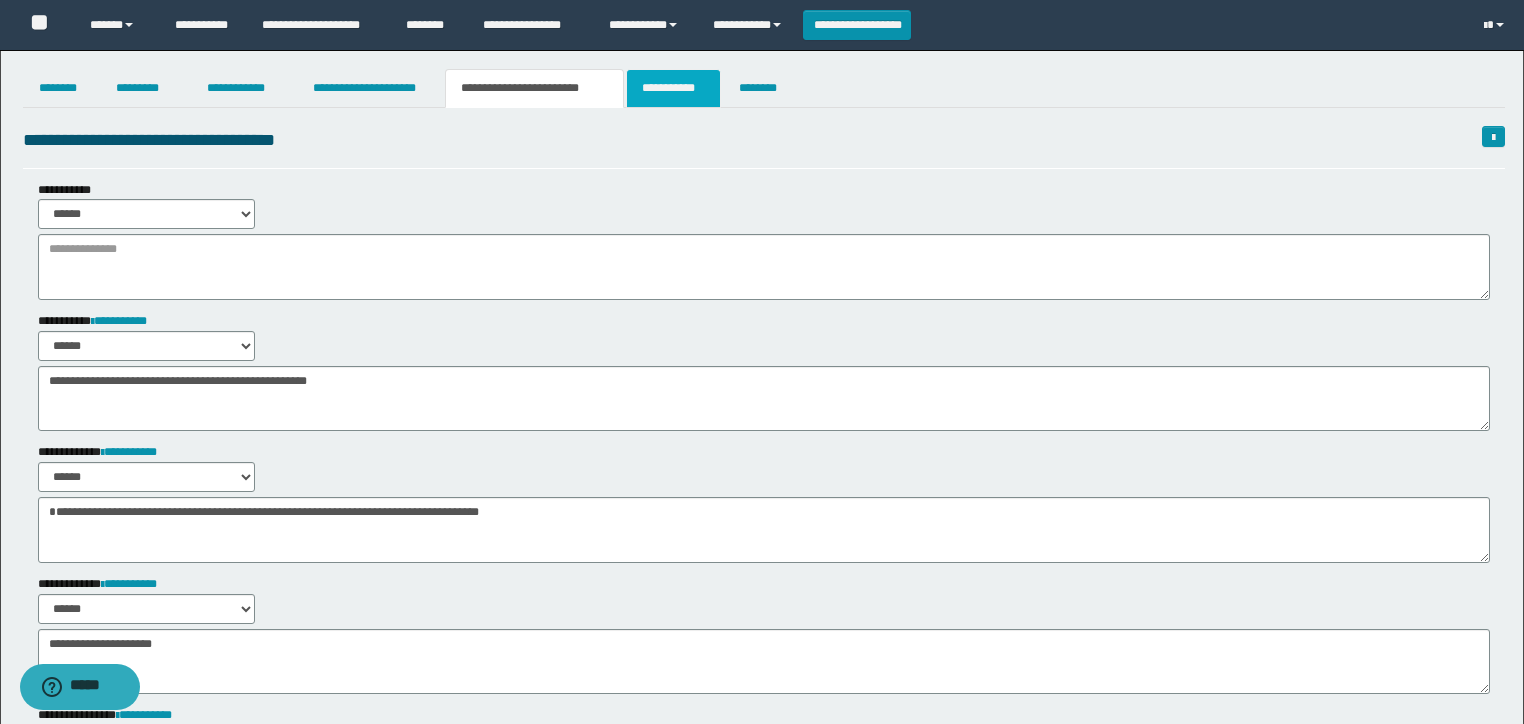 click on "**********" at bounding box center [673, 88] 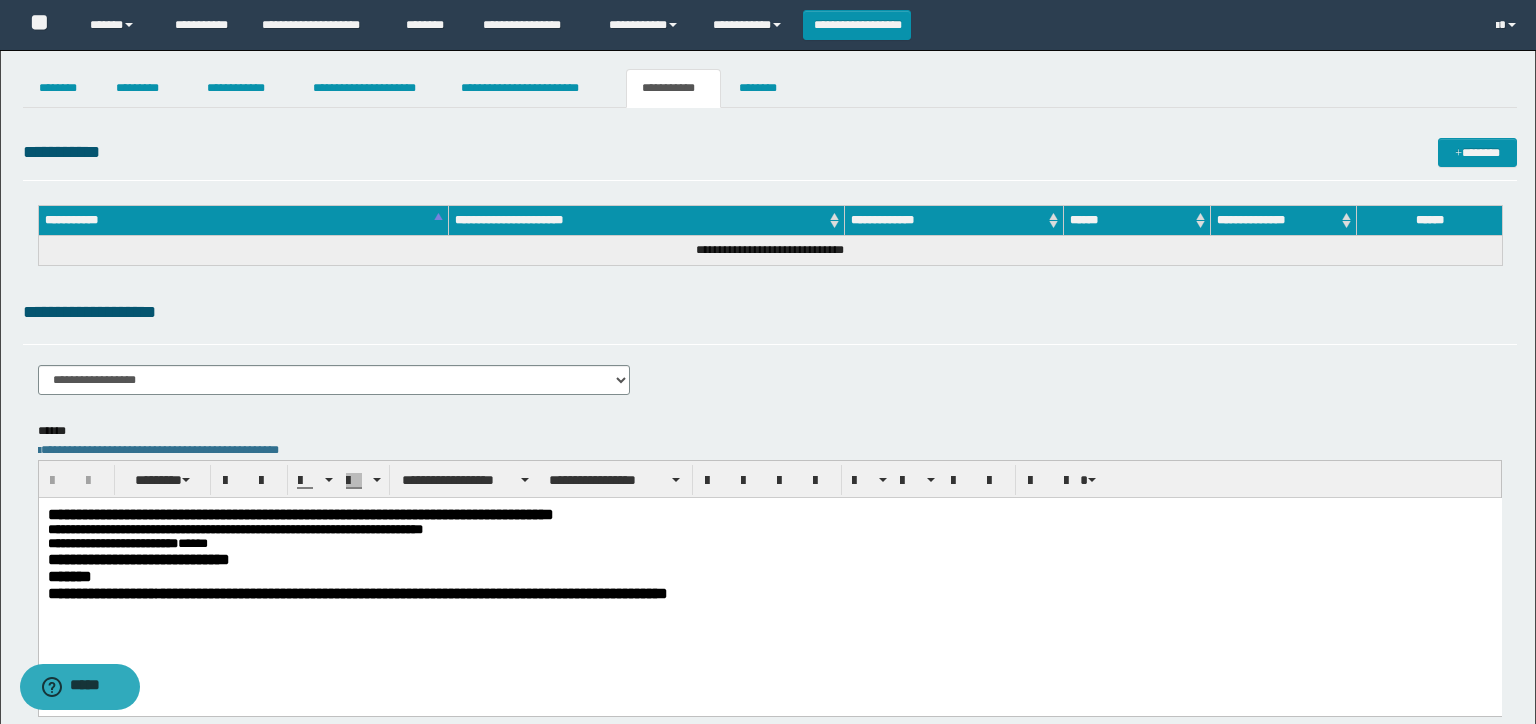 scroll, scrollTop: 0, scrollLeft: 0, axis: both 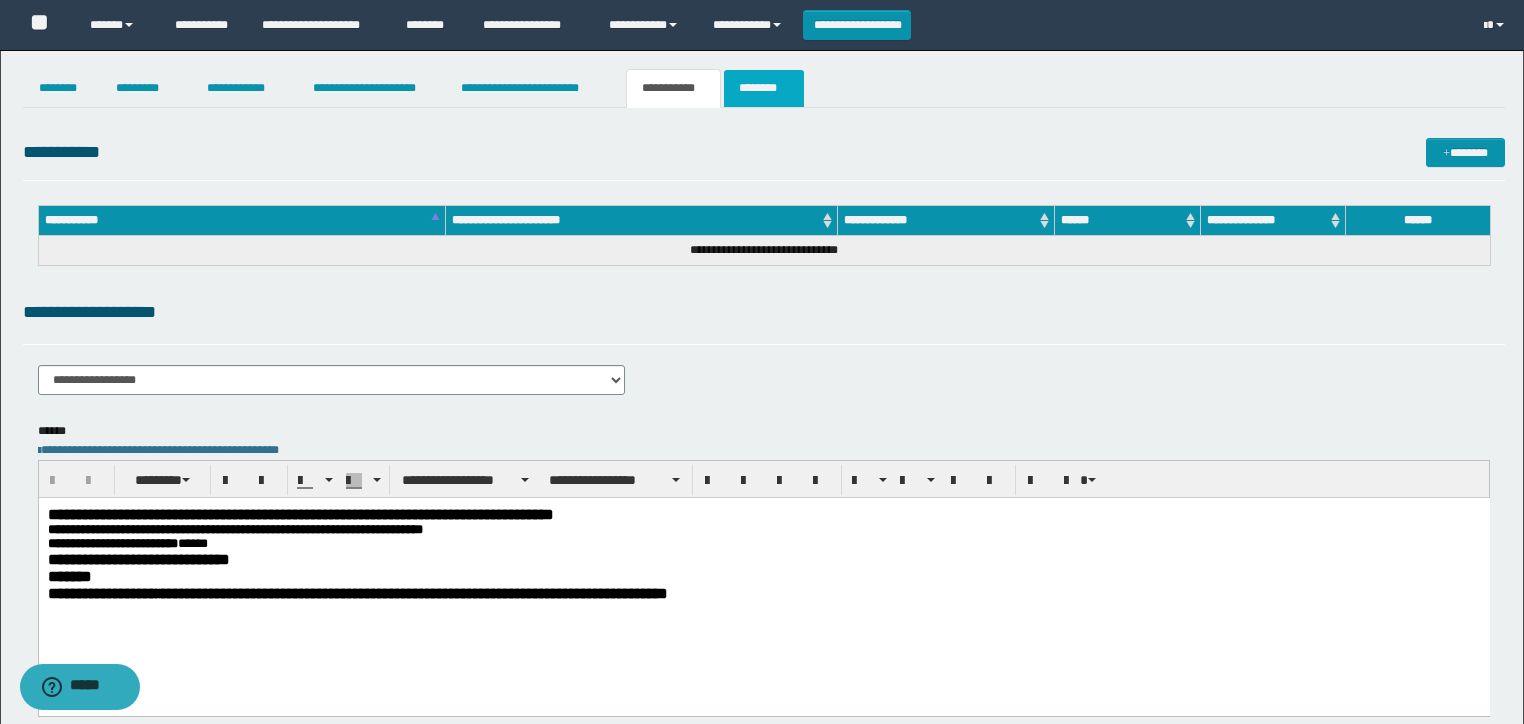 click on "********" at bounding box center (764, 88) 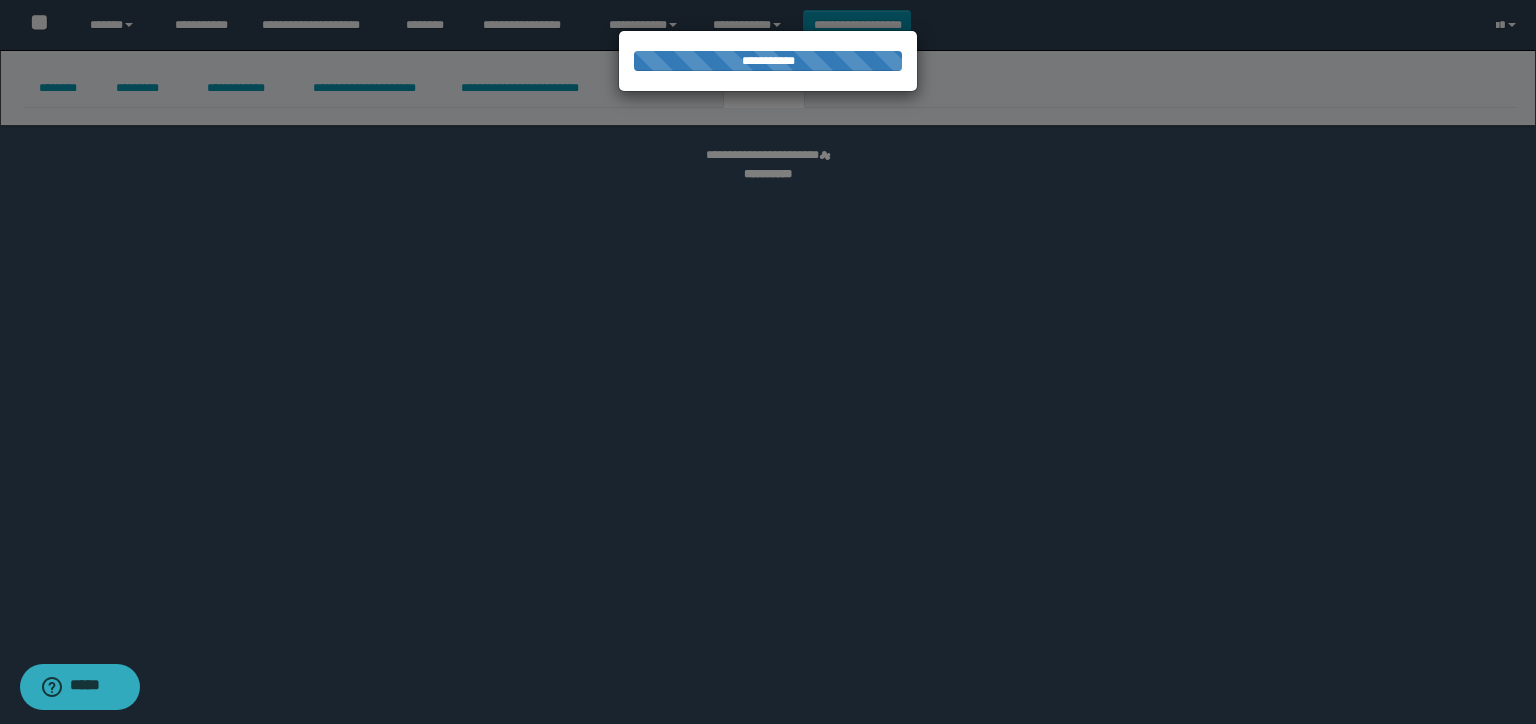select 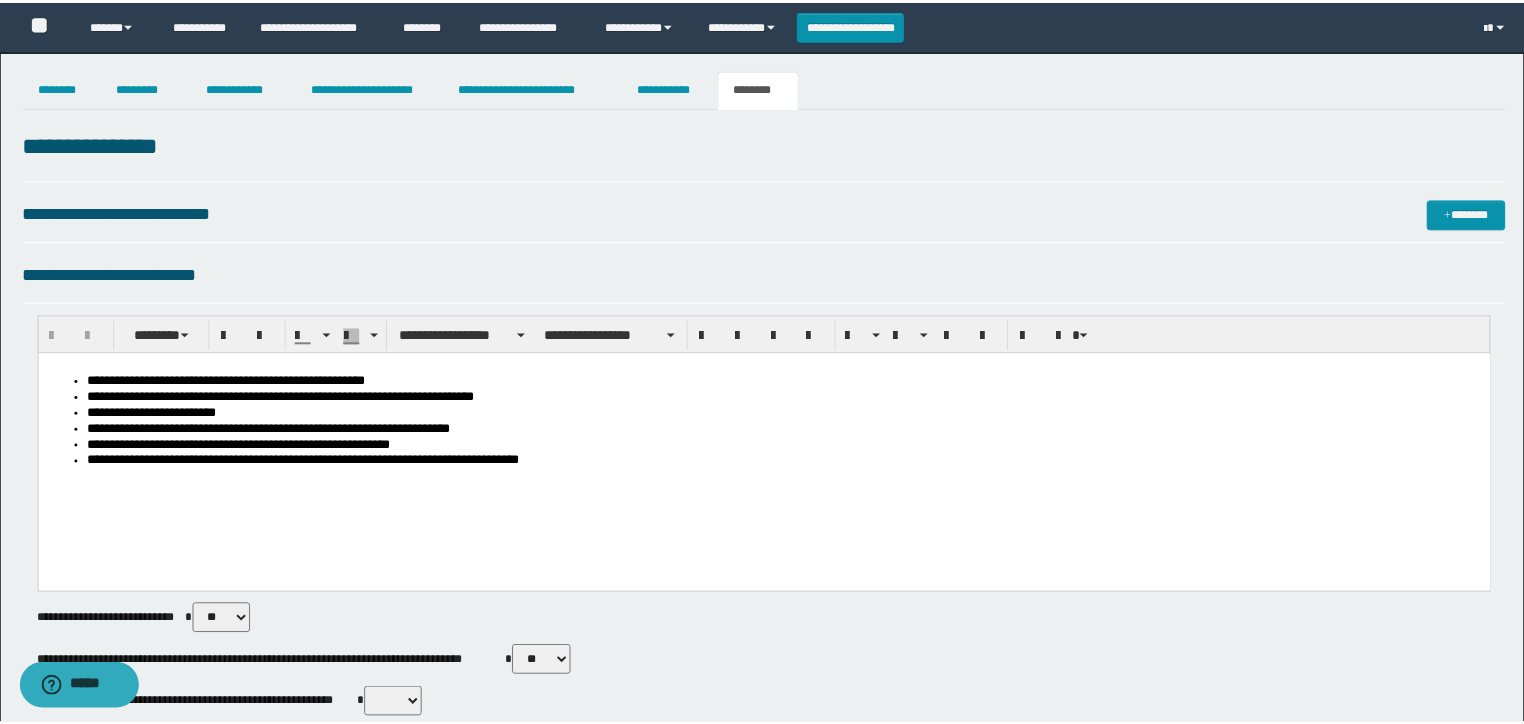 scroll, scrollTop: 0, scrollLeft: 0, axis: both 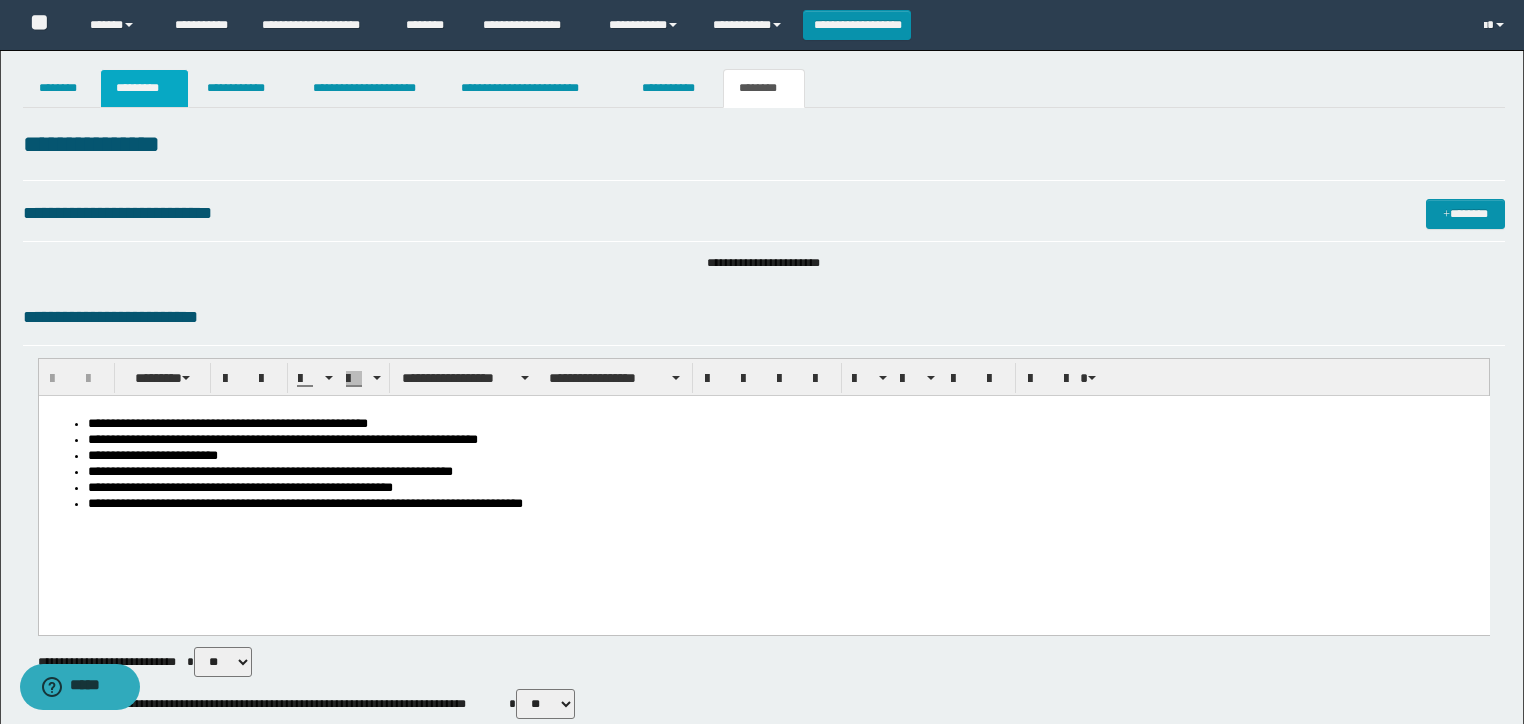 click on "*********" at bounding box center (144, 88) 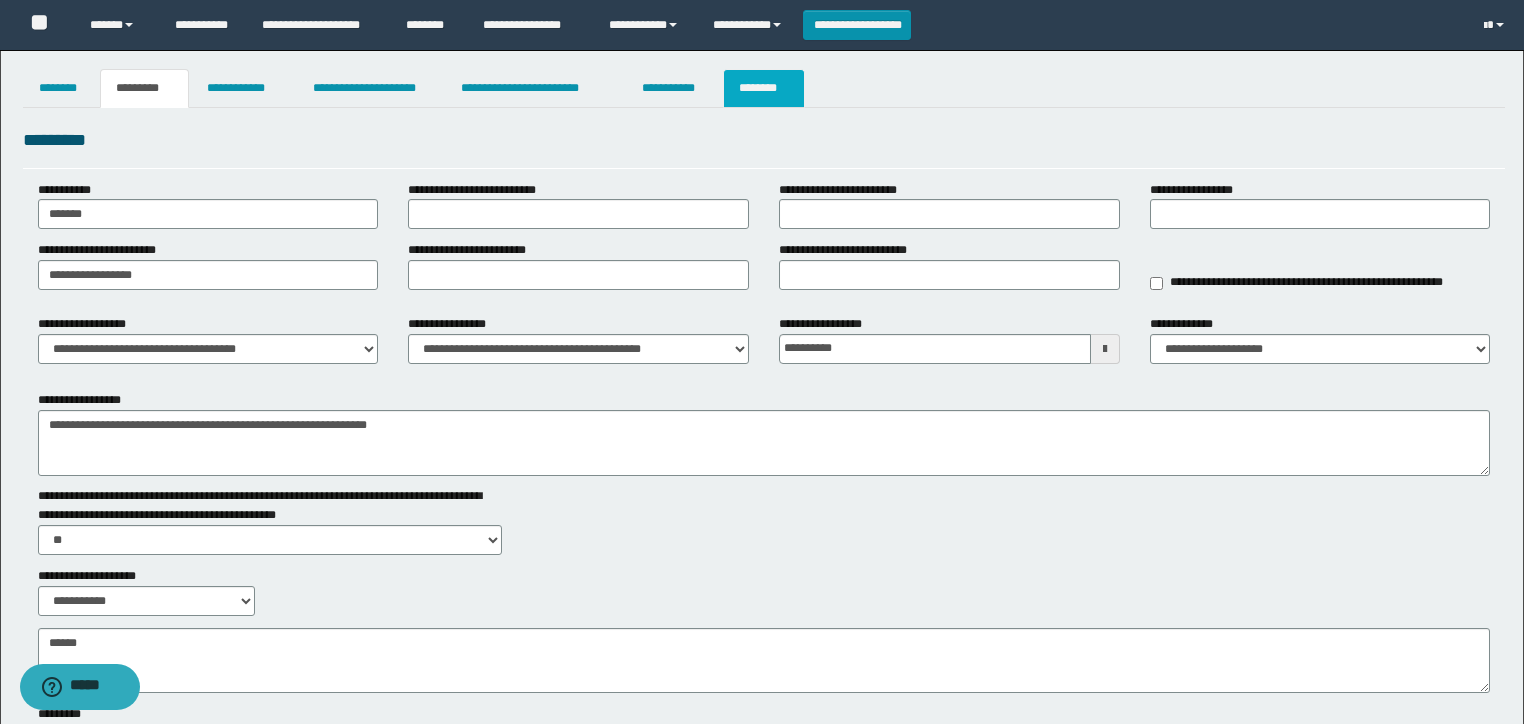 click on "********" at bounding box center [764, 88] 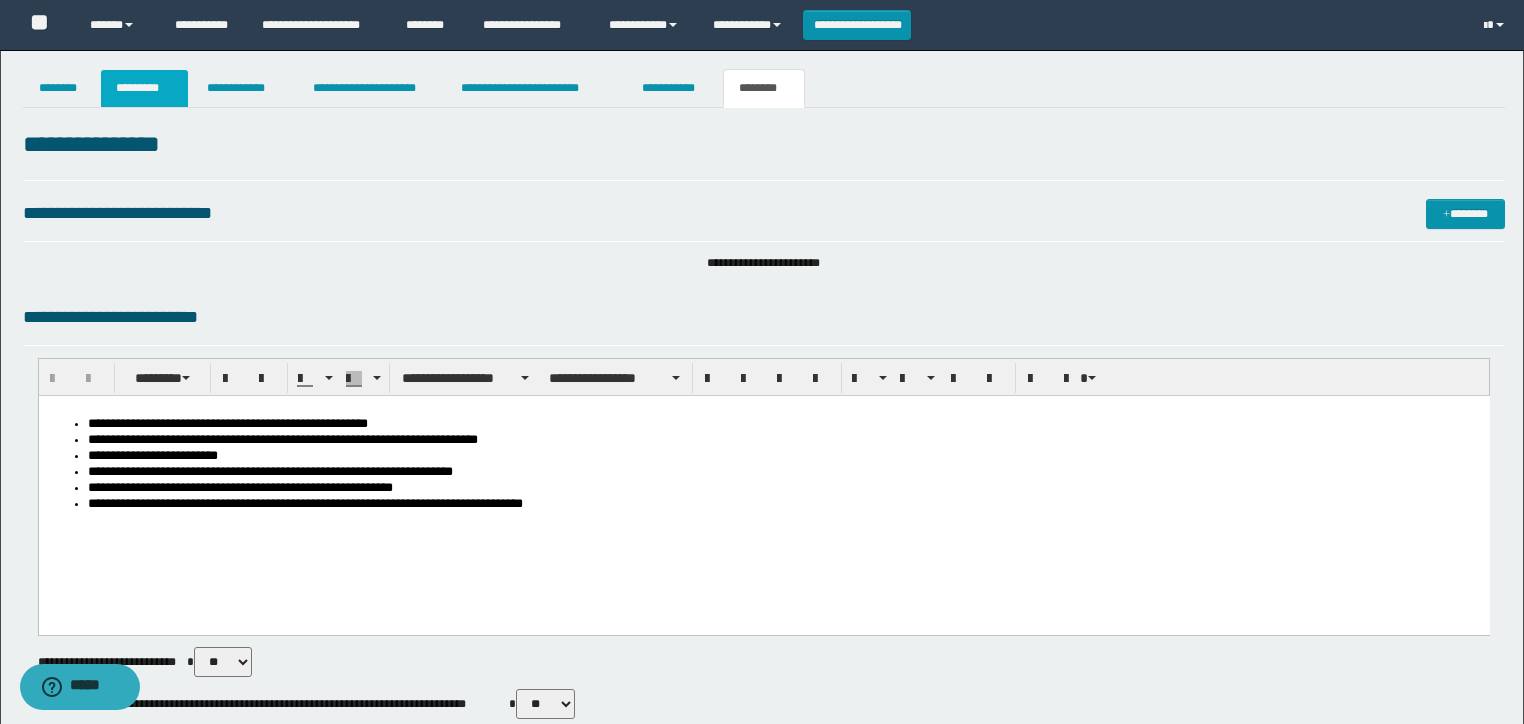 click on "*********" at bounding box center [144, 88] 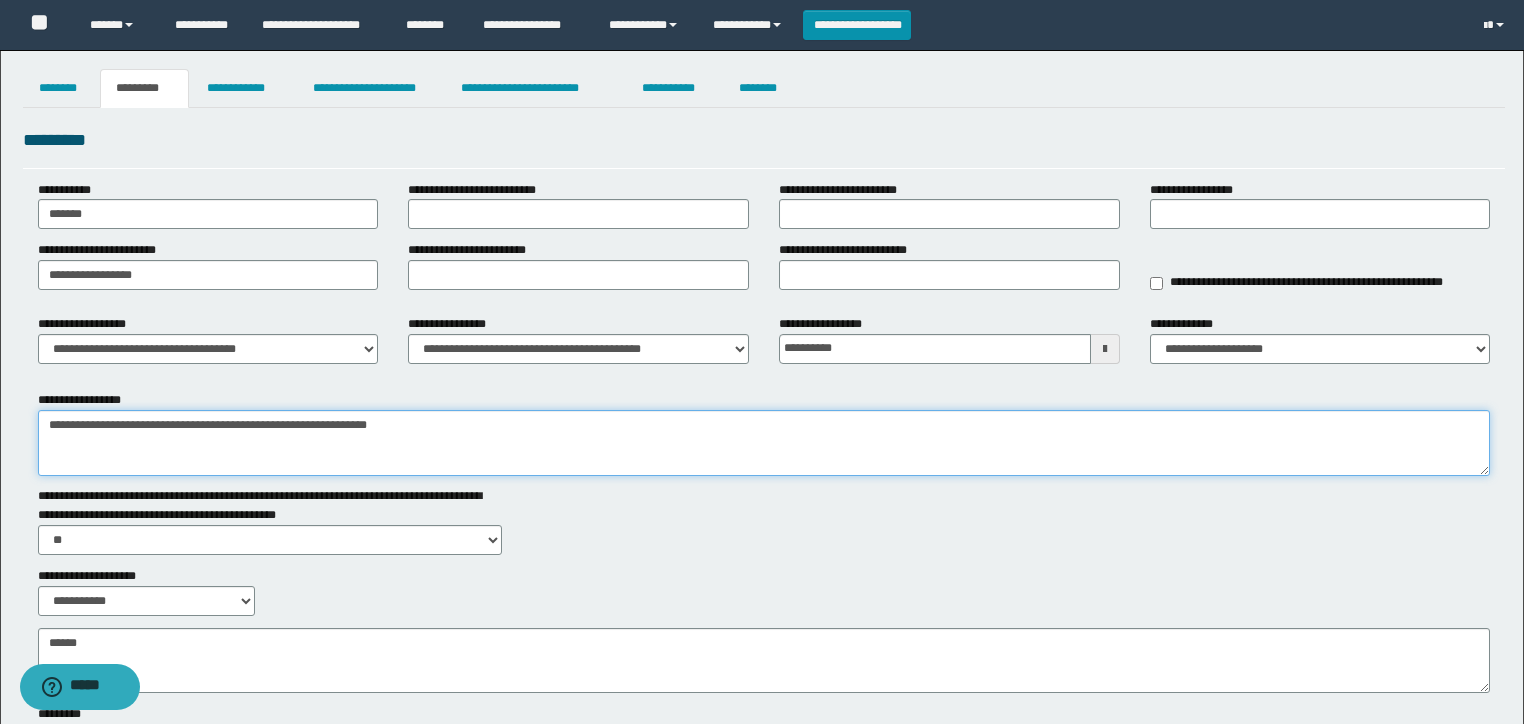 click on "**********" at bounding box center (764, 443) 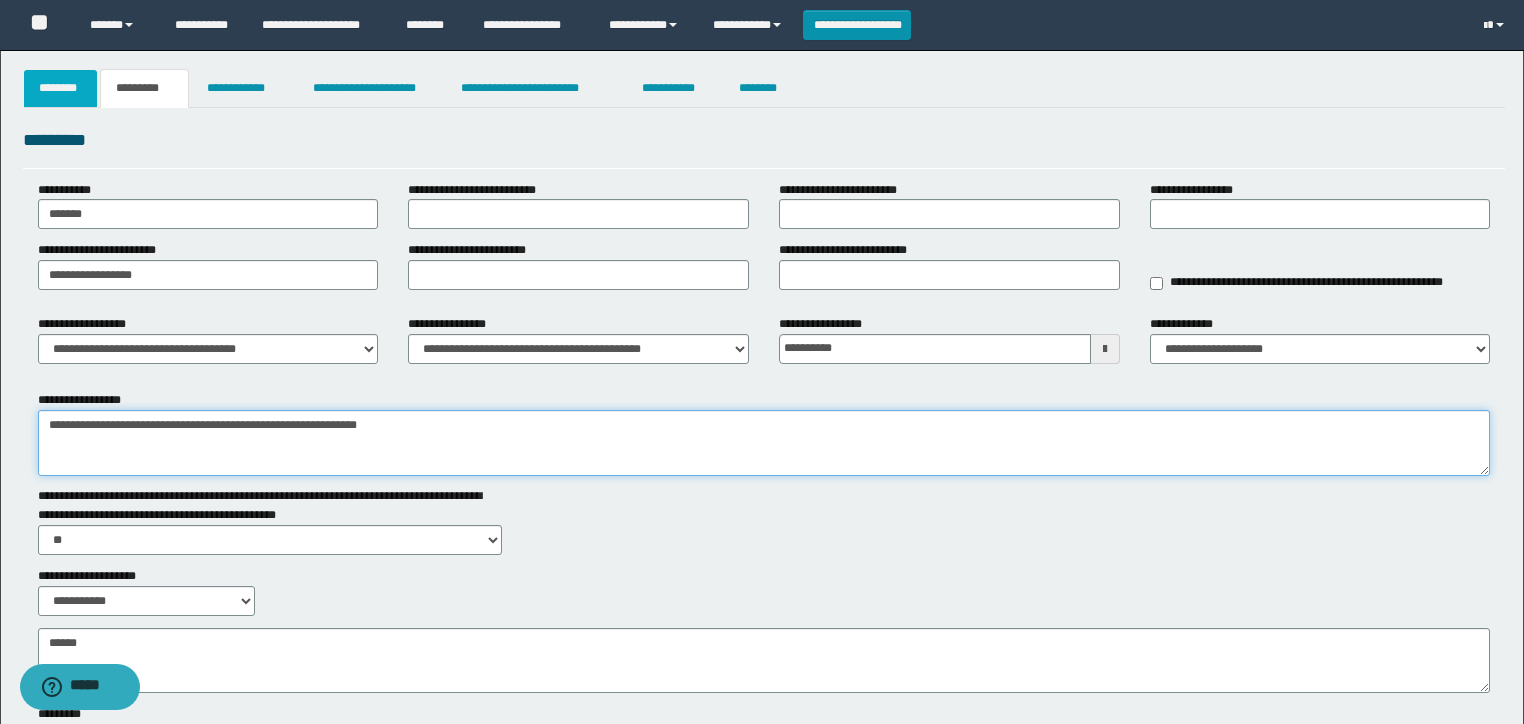 type on "**********" 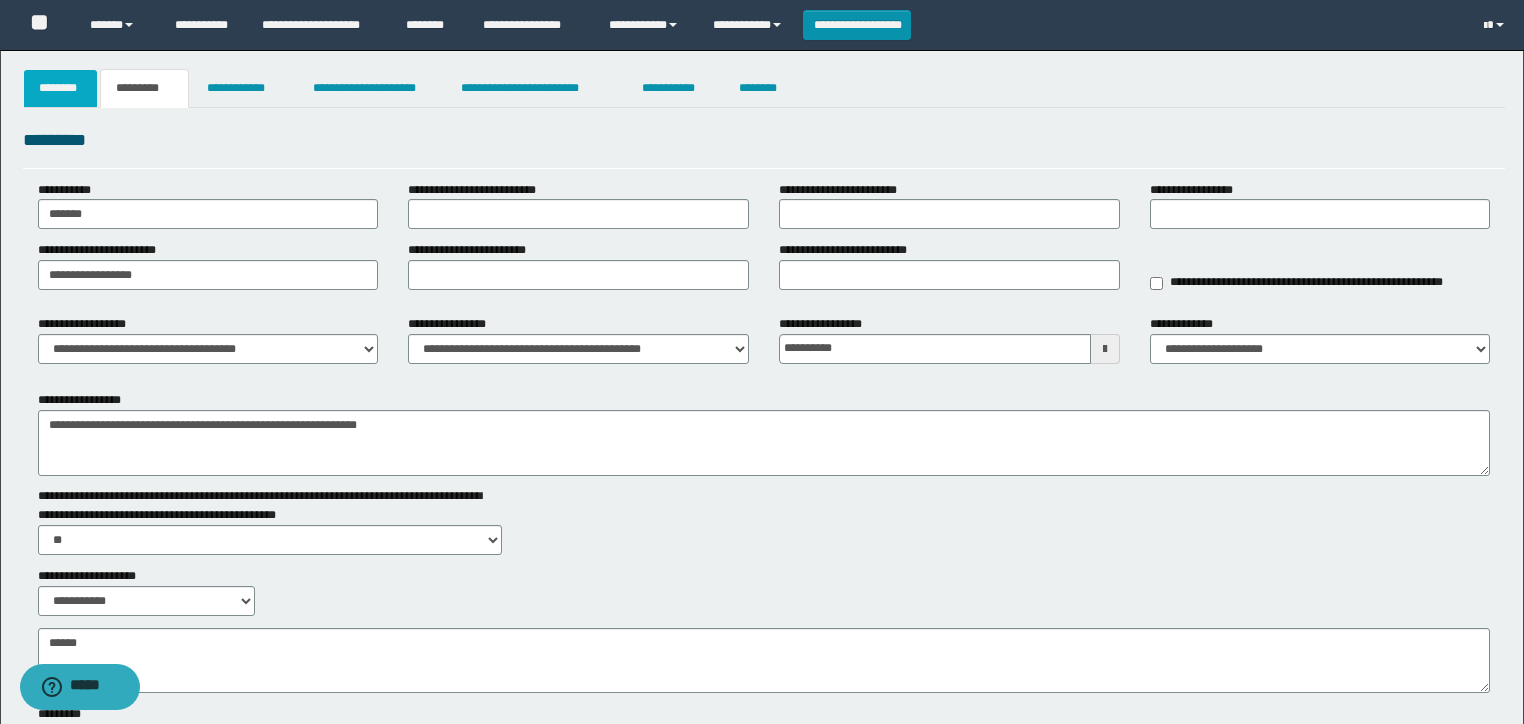 click on "********" at bounding box center [61, 88] 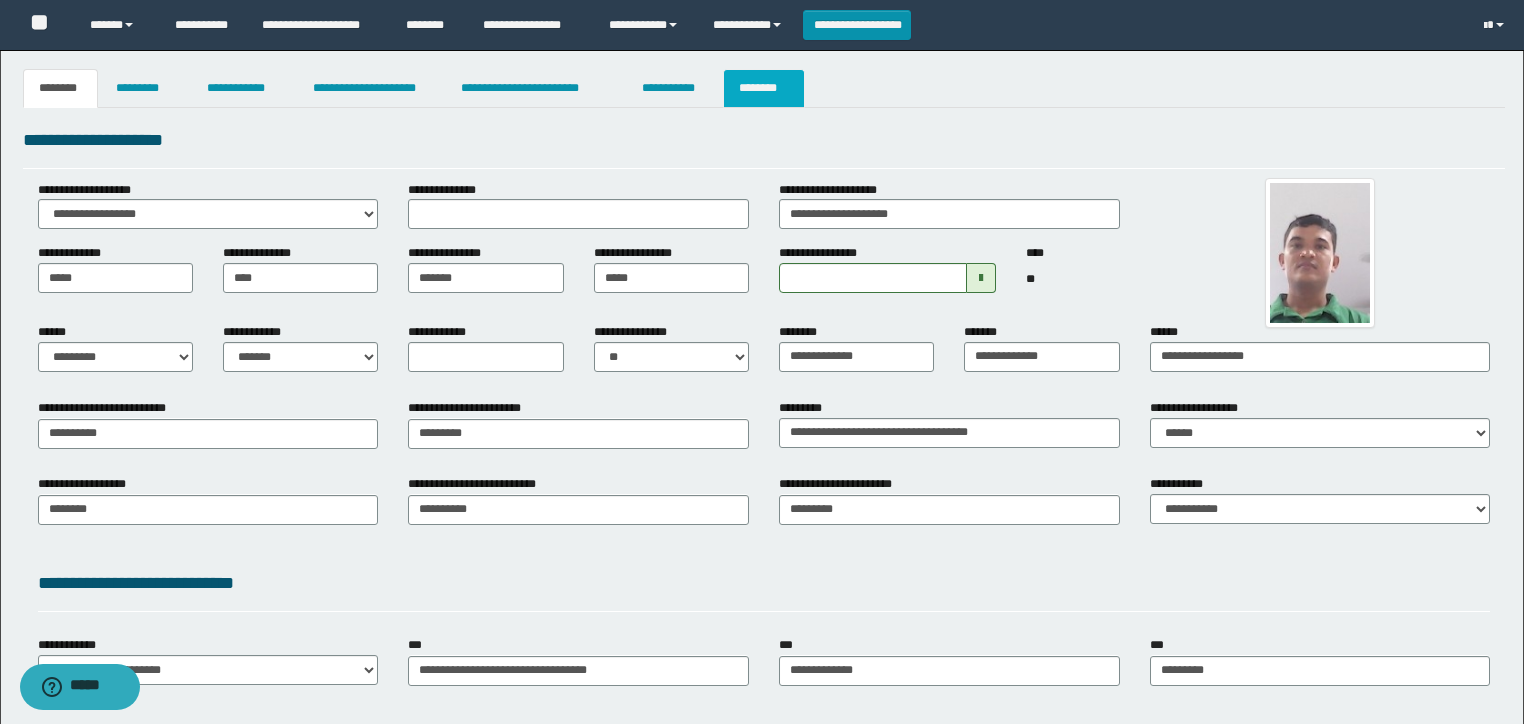 click on "********" at bounding box center (764, 88) 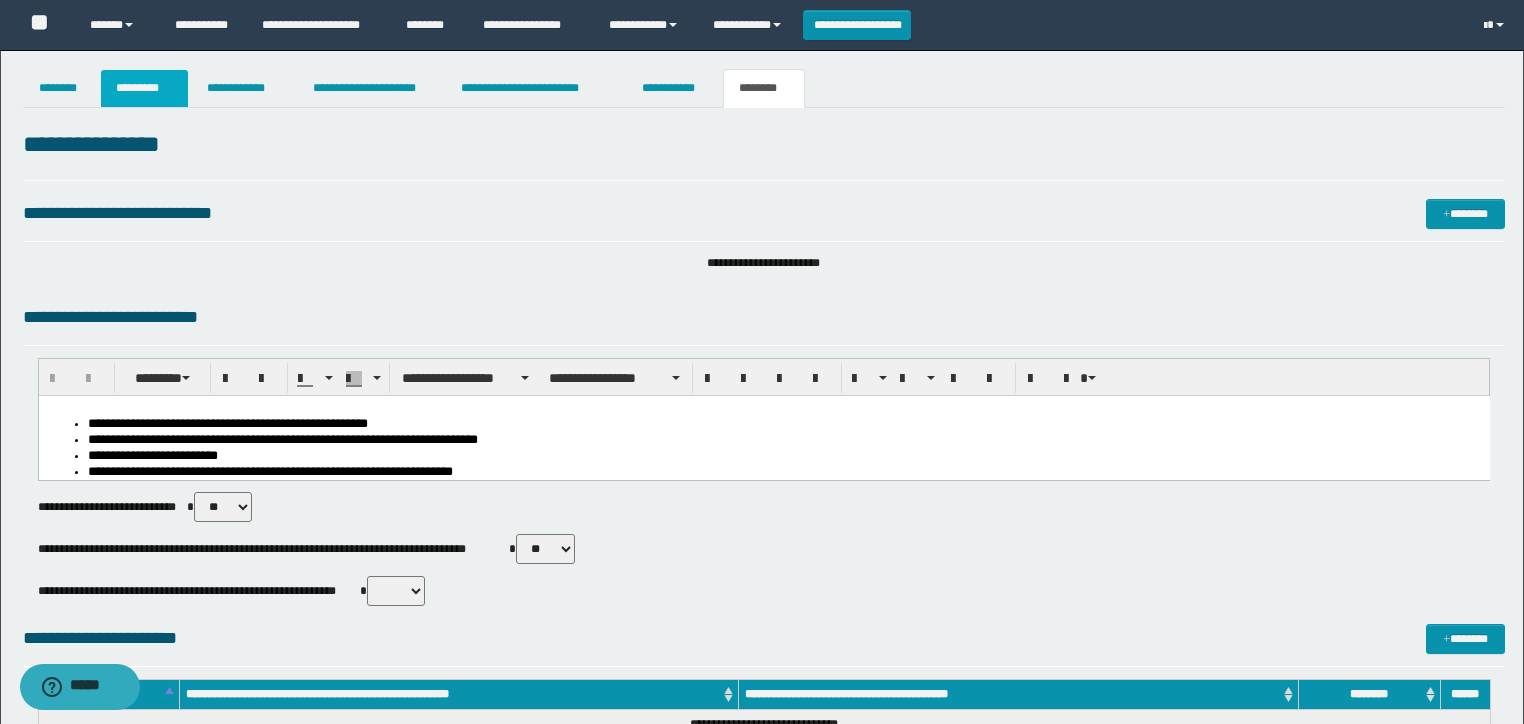 click on "*********" at bounding box center (144, 88) 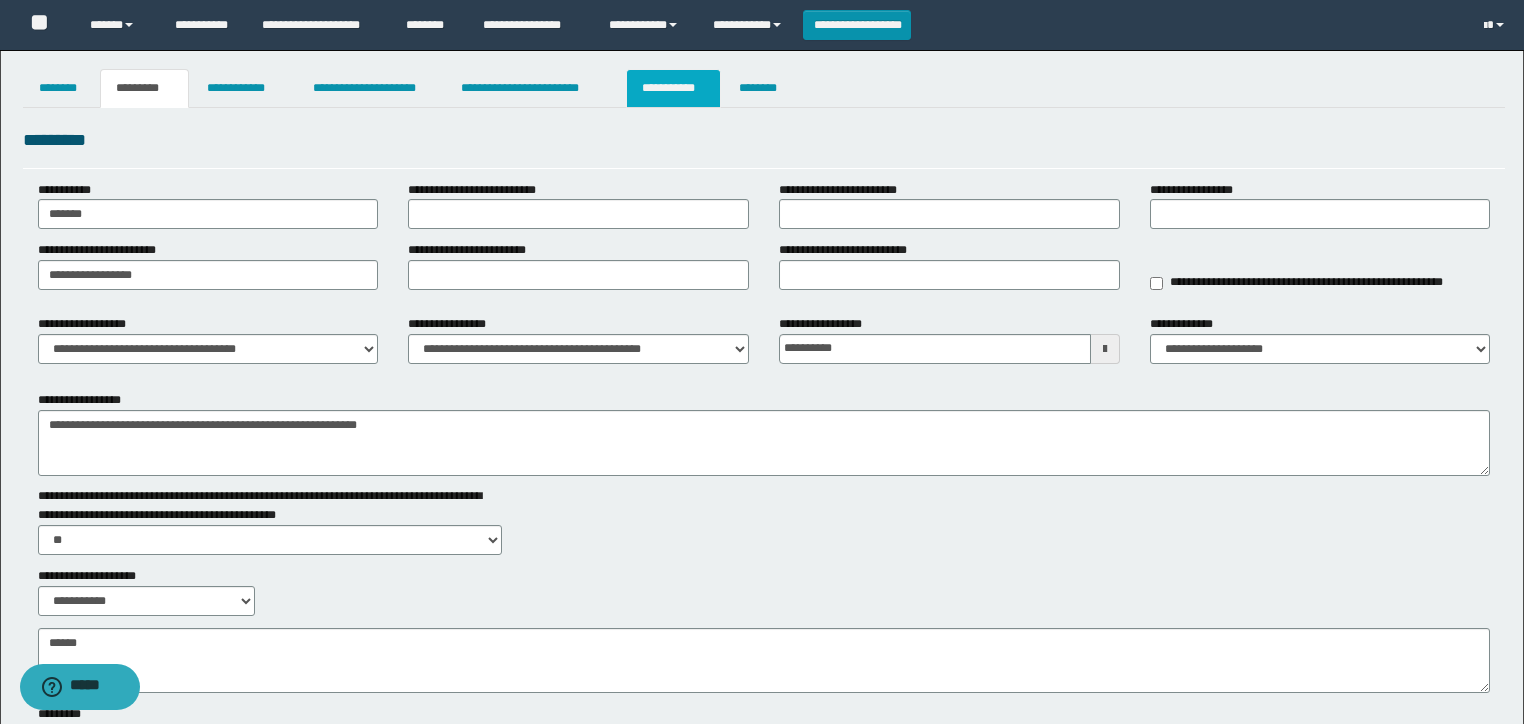 click on "**********" at bounding box center (673, 88) 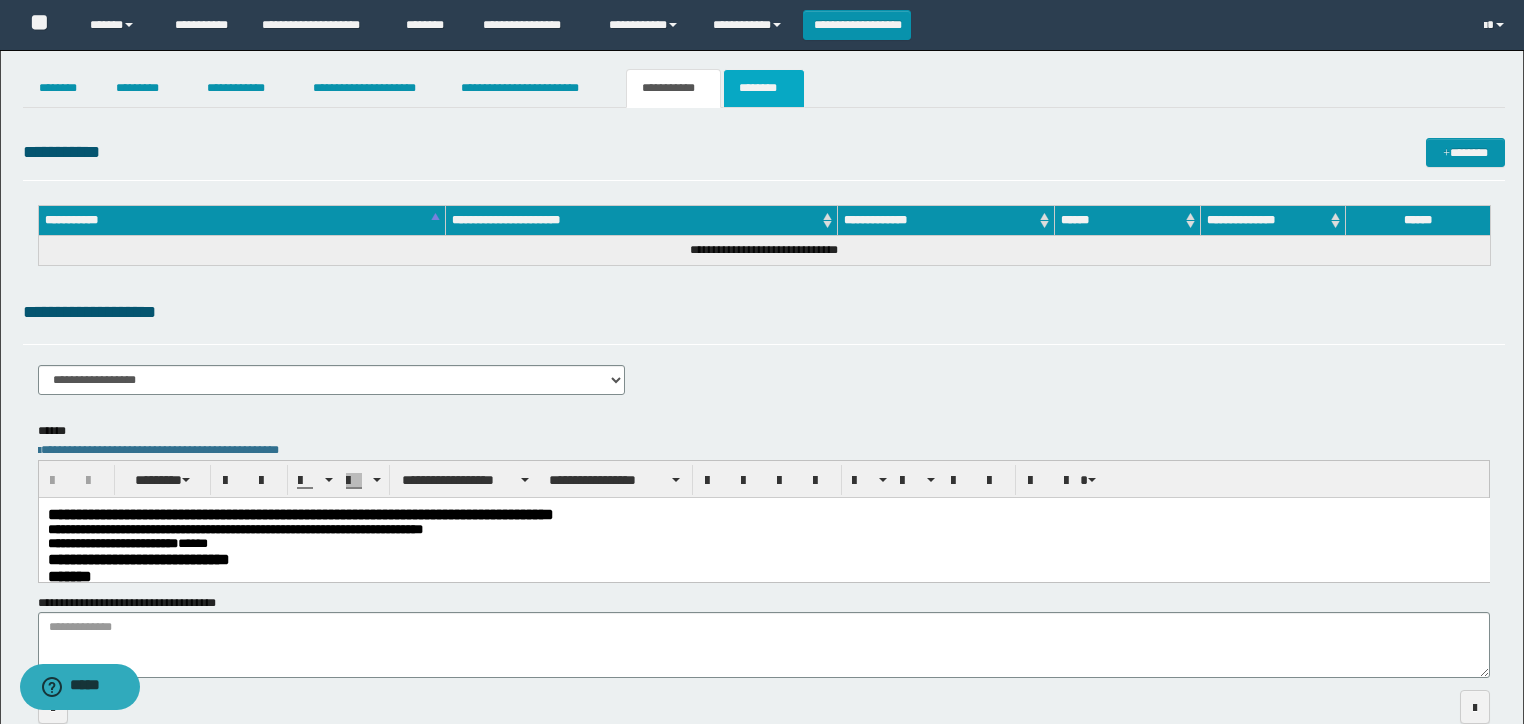 click on "********" at bounding box center (764, 88) 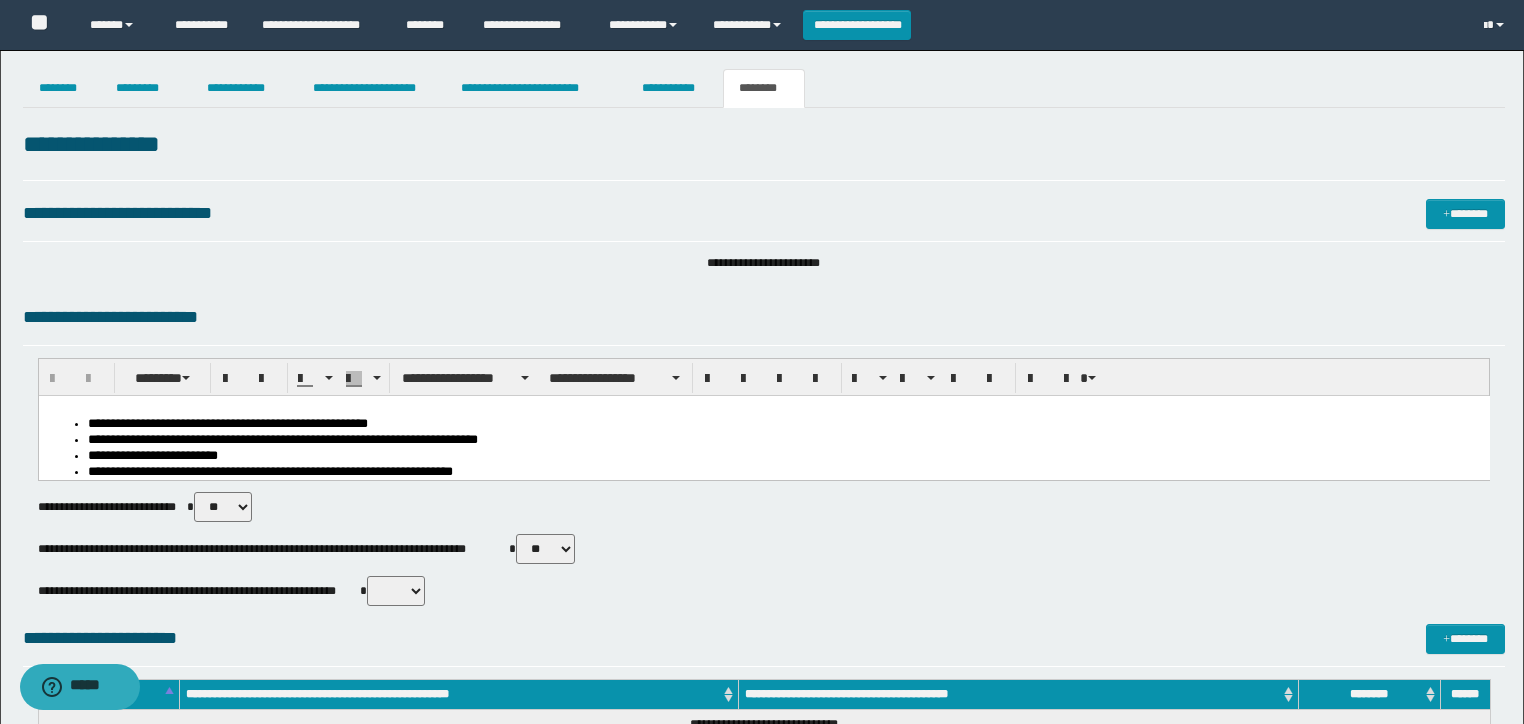 drag, startPoint x: 700, startPoint y: 462, endPoint x: 1466, endPoint y: 492, distance: 766.5872 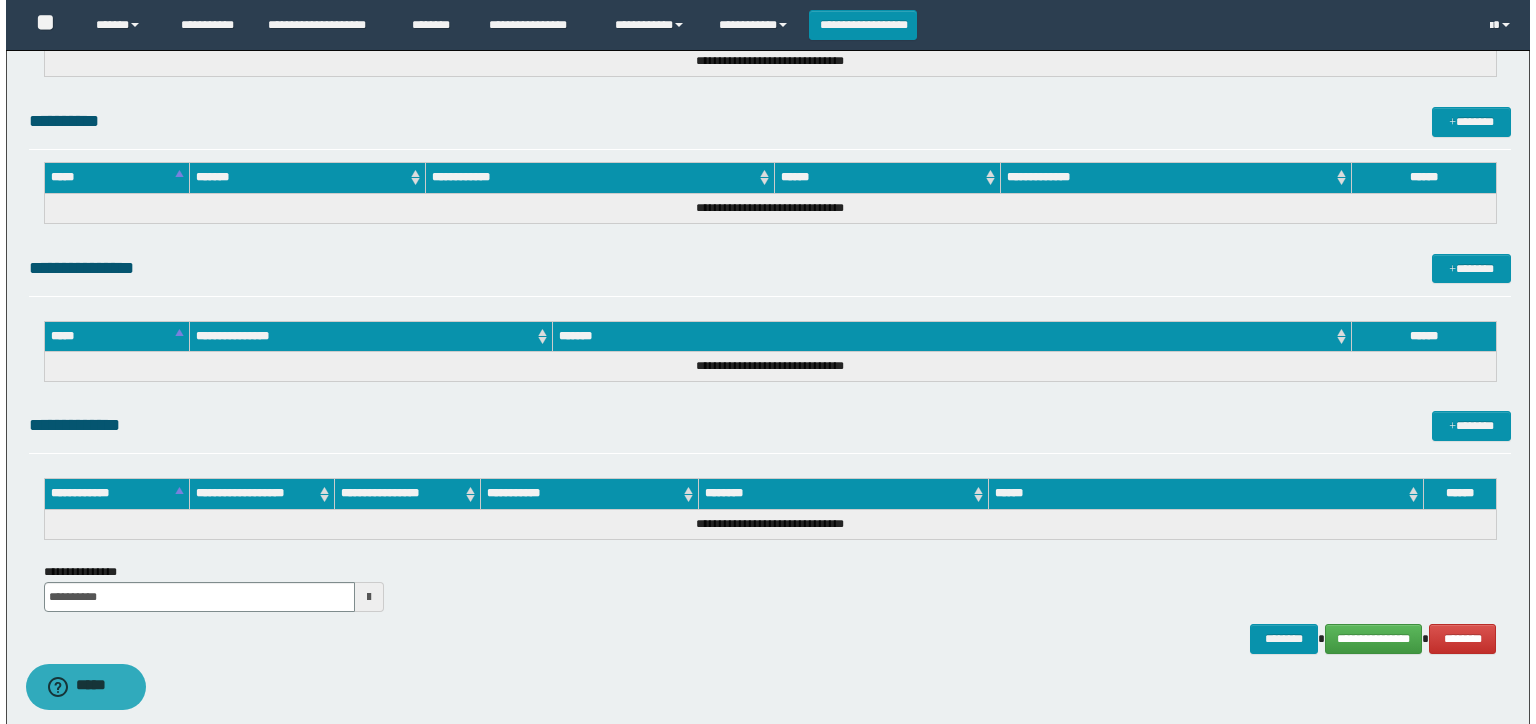 scroll, scrollTop: 900, scrollLeft: 0, axis: vertical 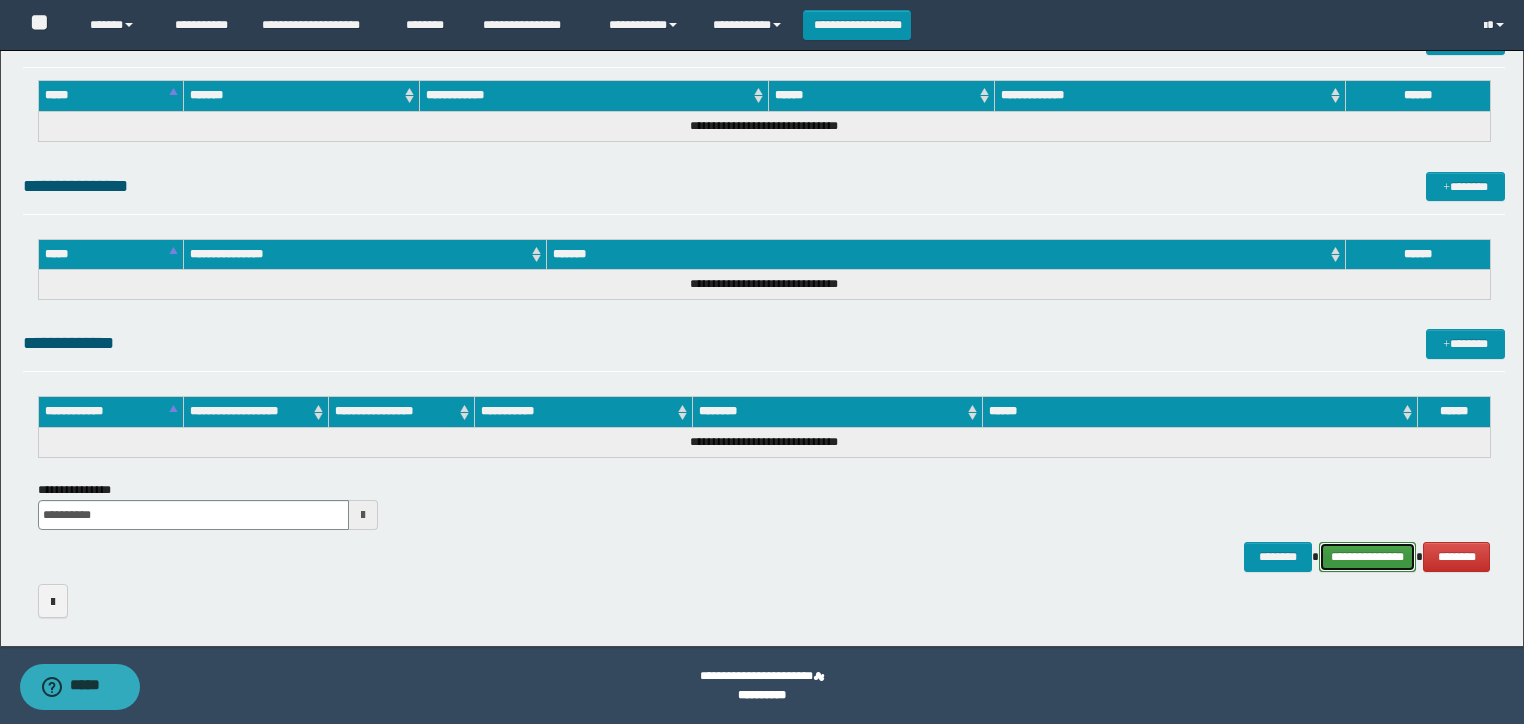 click on "**********" at bounding box center [1368, 557] 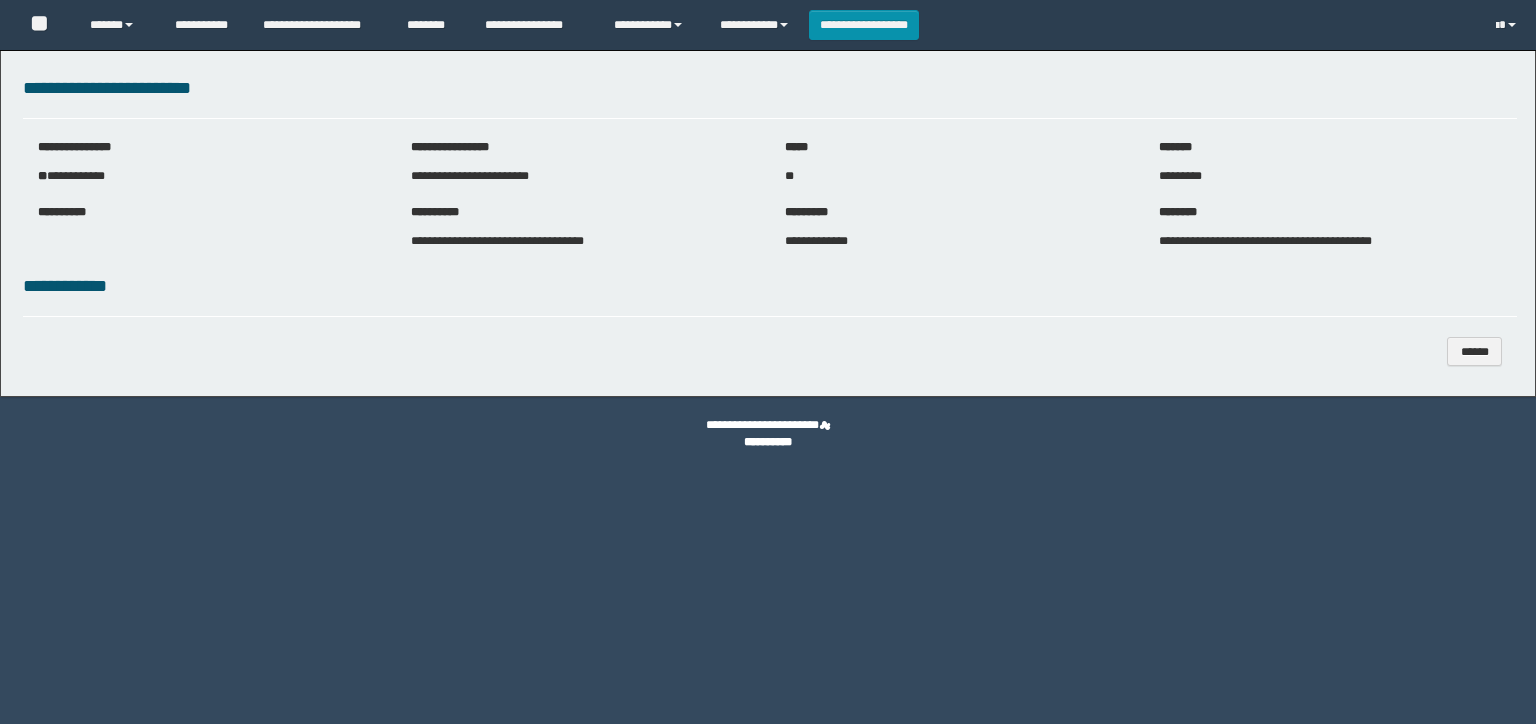 scroll, scrollTop: 0, scrollLeft: 0, axis: both 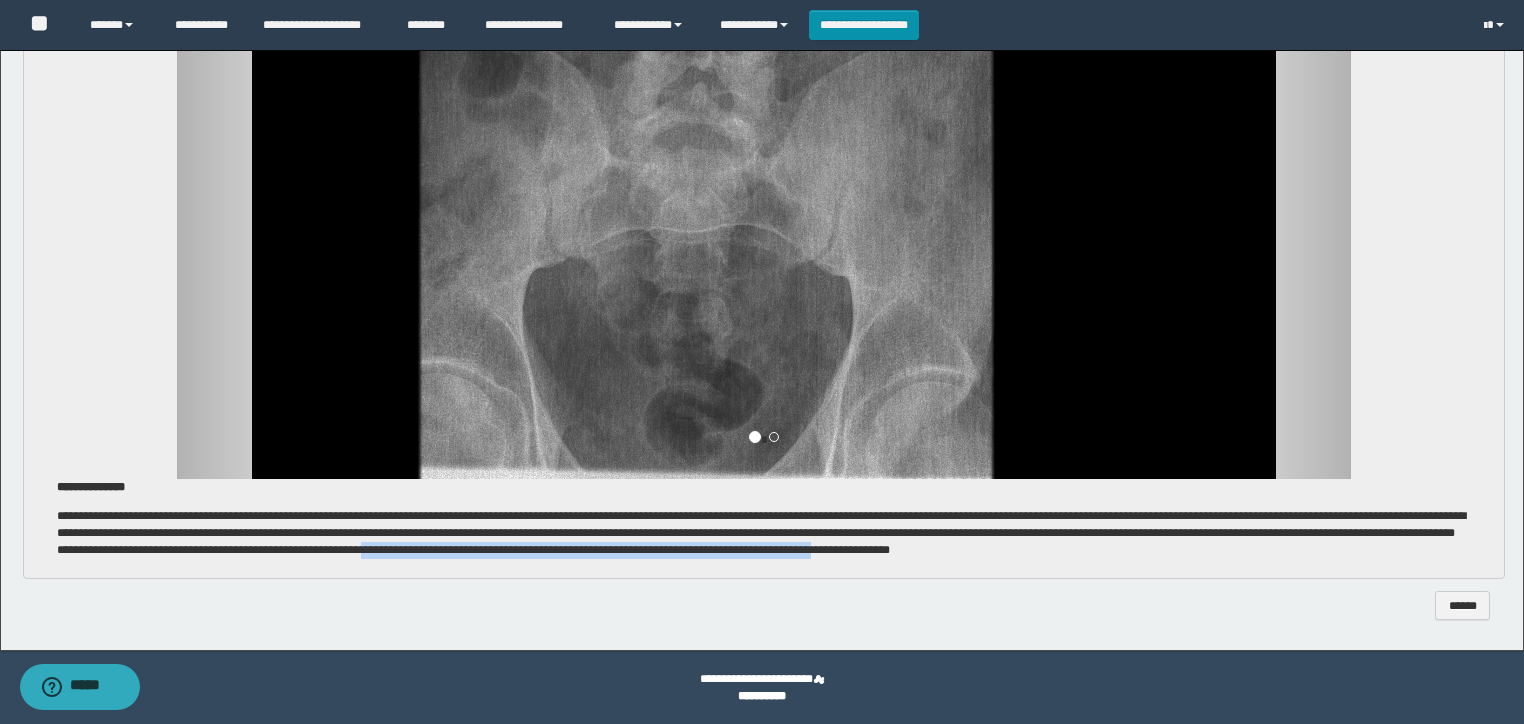 drag, startPoint x: 912, startPoint y: 546, endPoint x: 1368, endPoint y: 552, distance: 456.03946 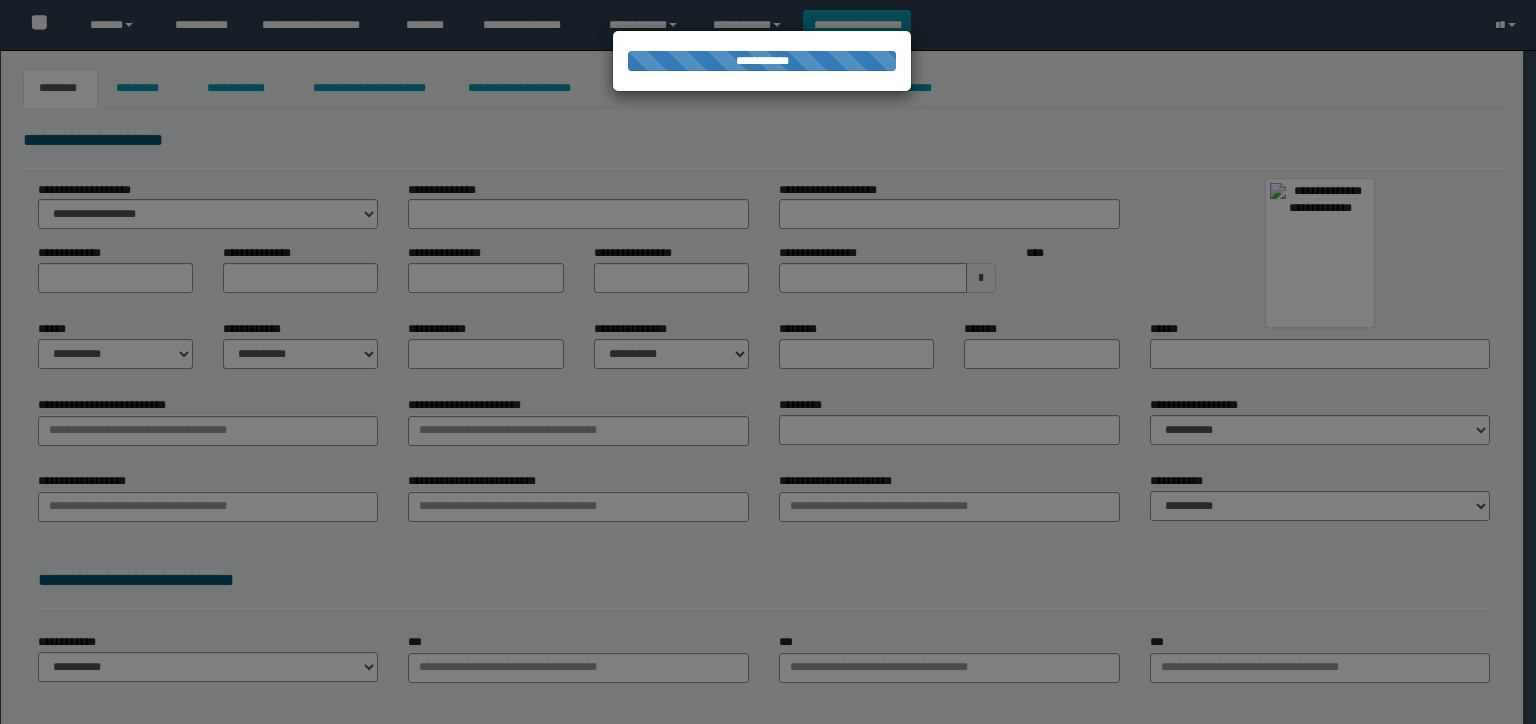 type on "**********" 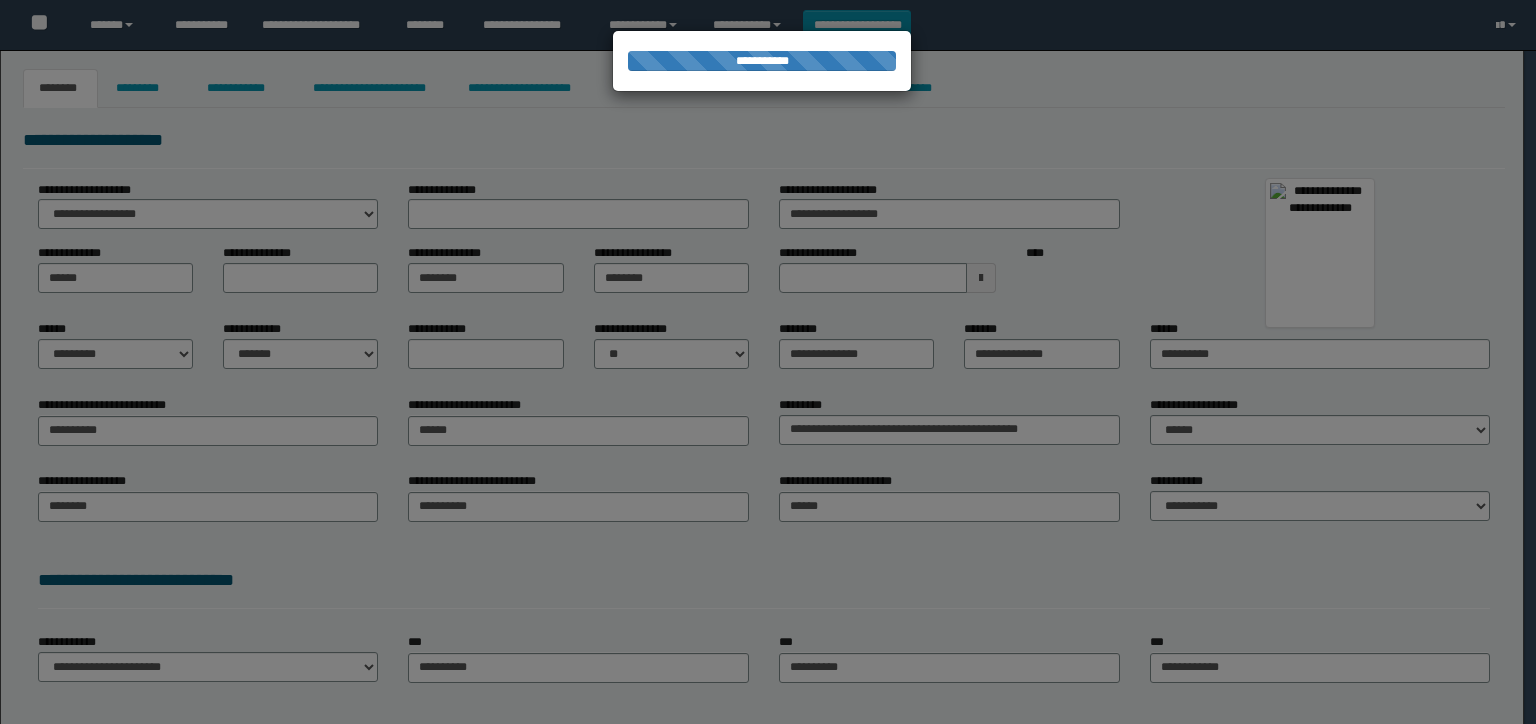 scroll, scrollTop: 0, scrollLeft: 0, axis: both 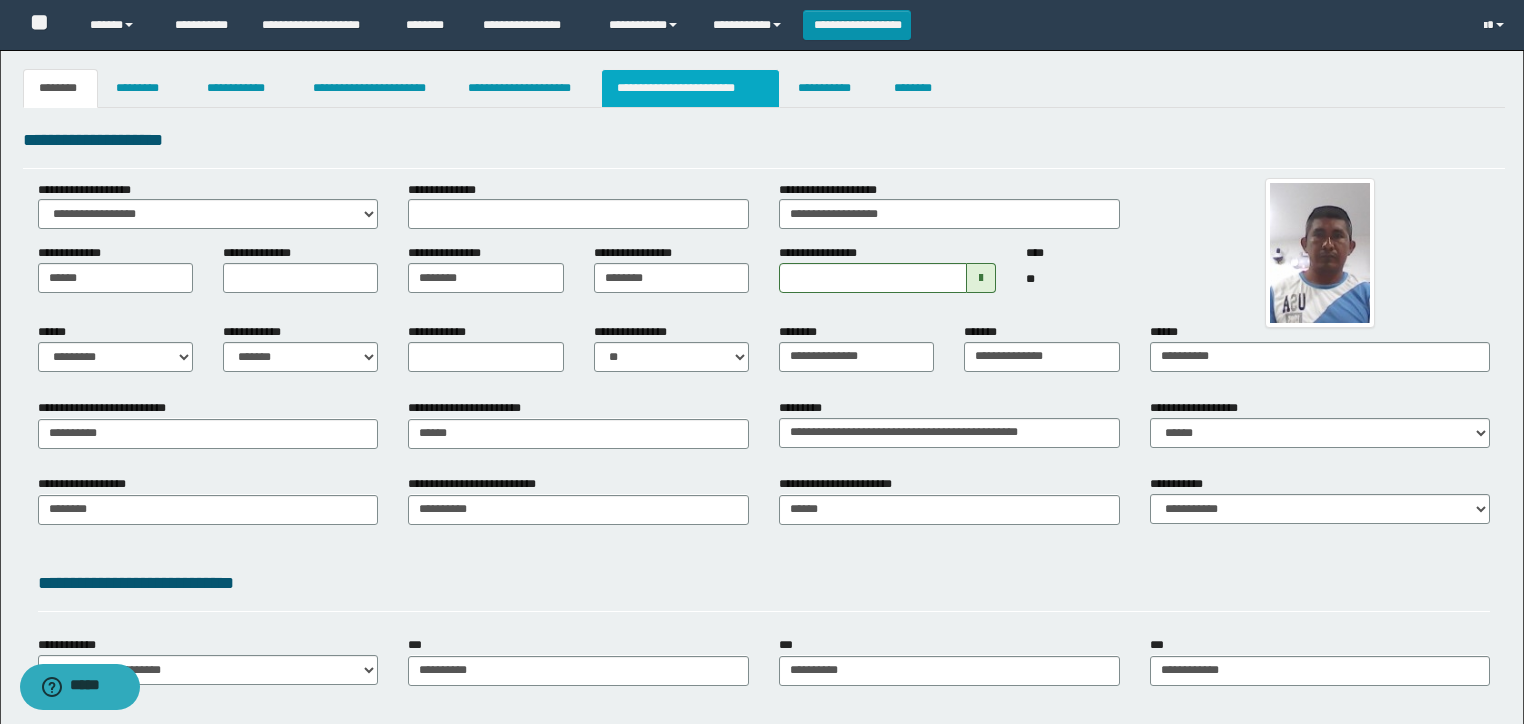 click on "**********" at bounding box center (690, 88) 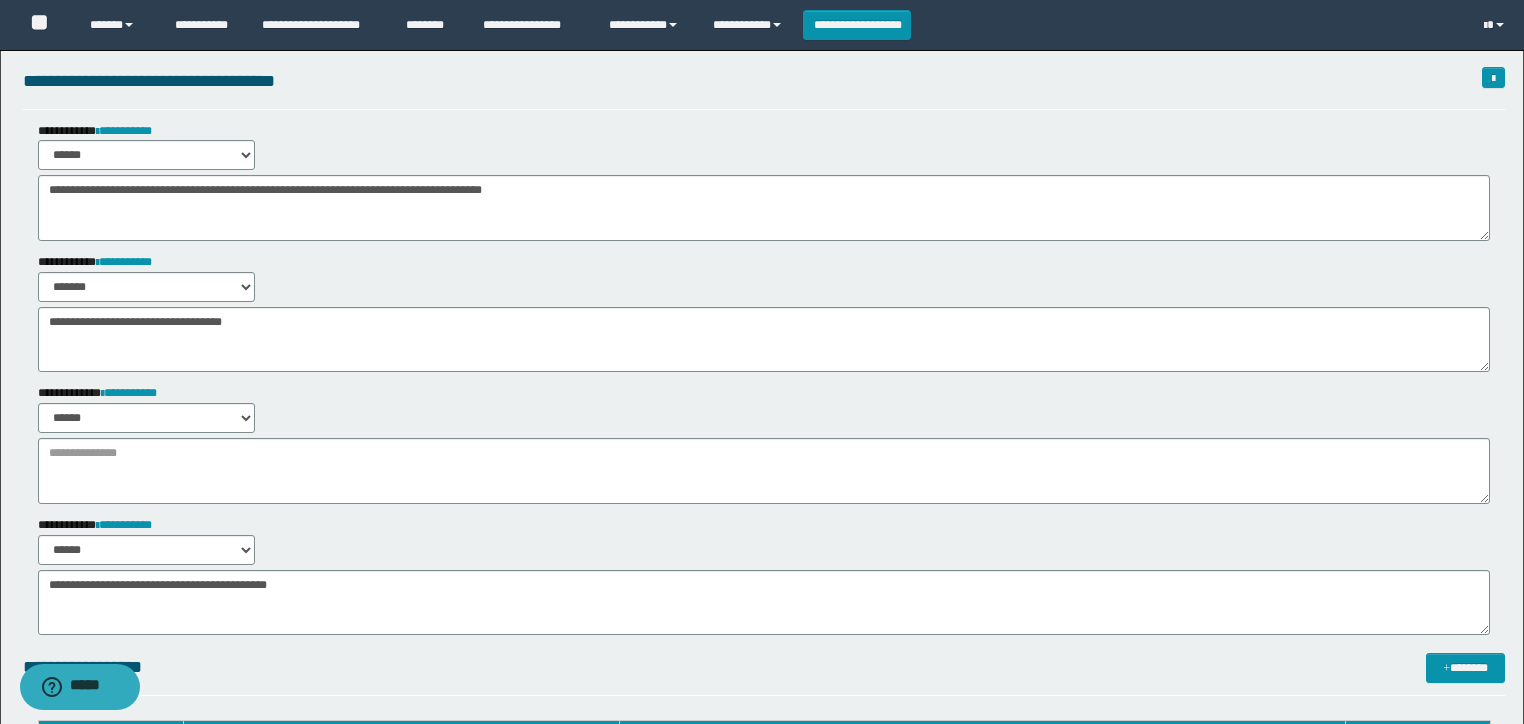 scroll, scrollTop: 320, scrollLeft: 0, axis: vertical 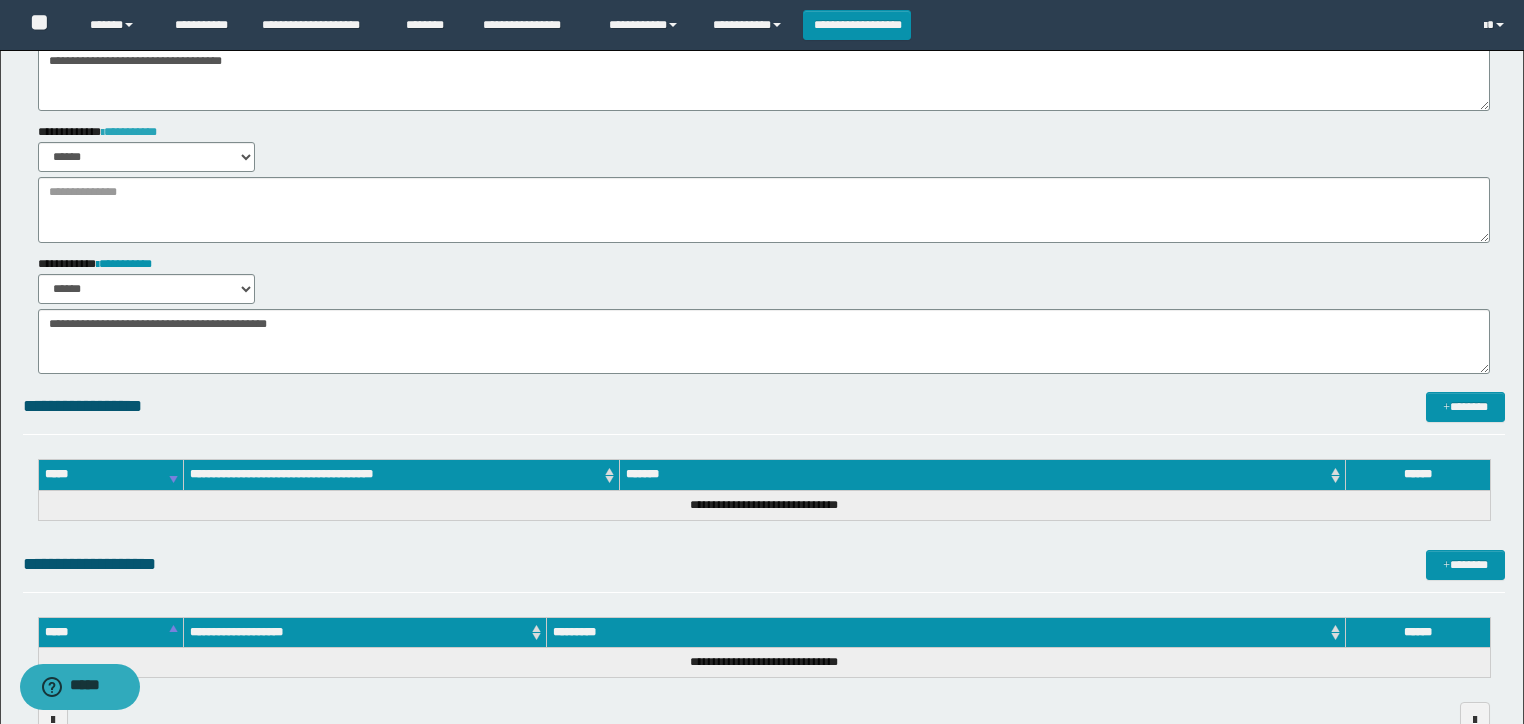 click on "**********" at bounding box center [129, 132] 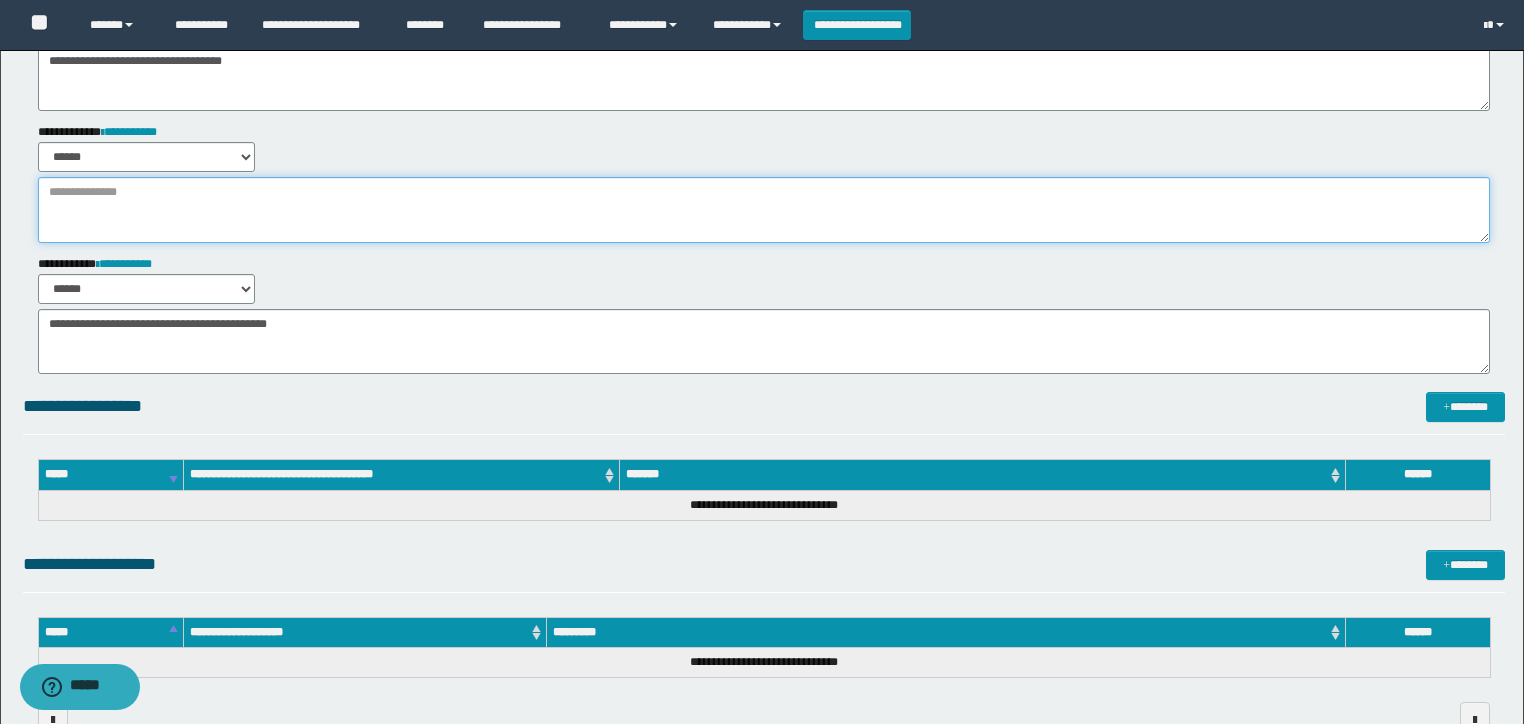click at bounding box center [764, 210] 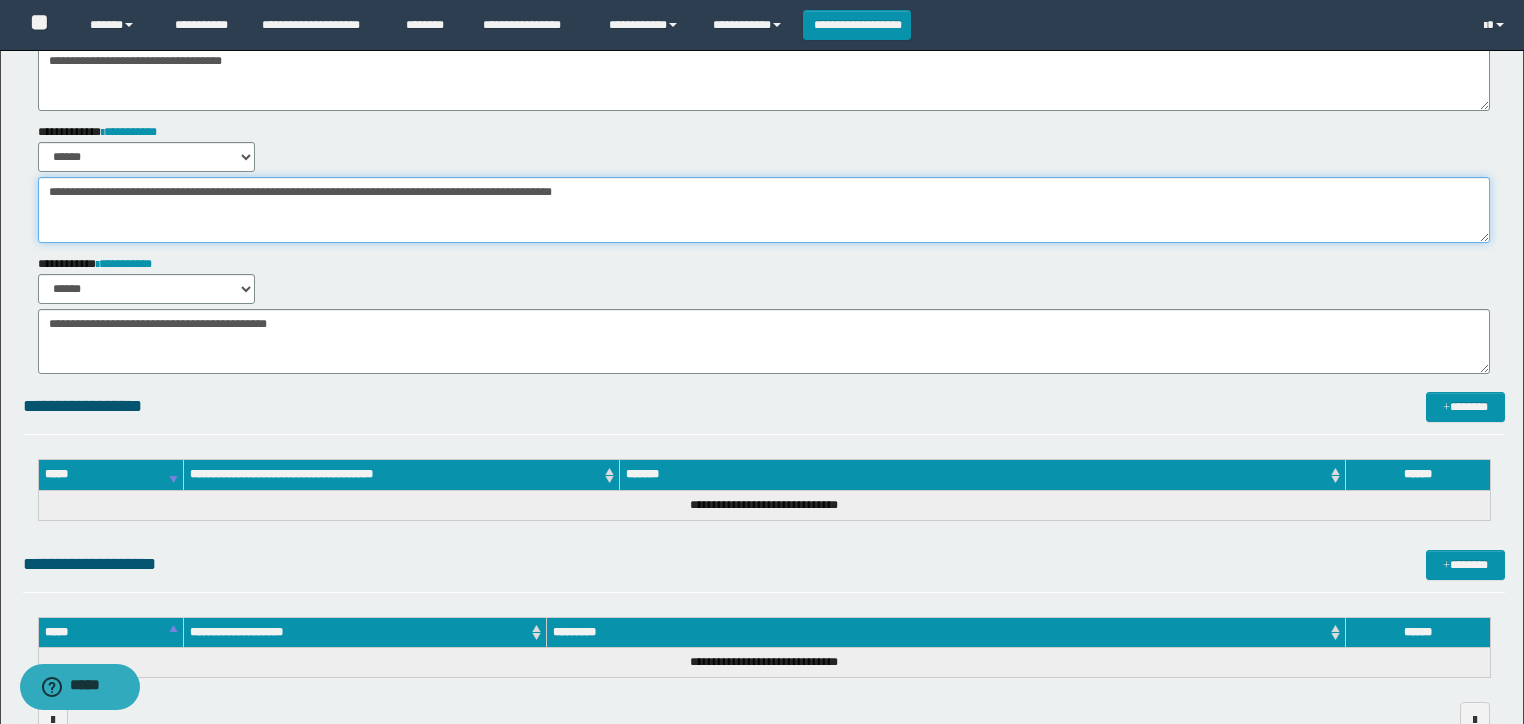 drag, startPoint x: 615, startPoint y: 202, endPoint x: 502, endPoint y: 201, distance: 113.004425 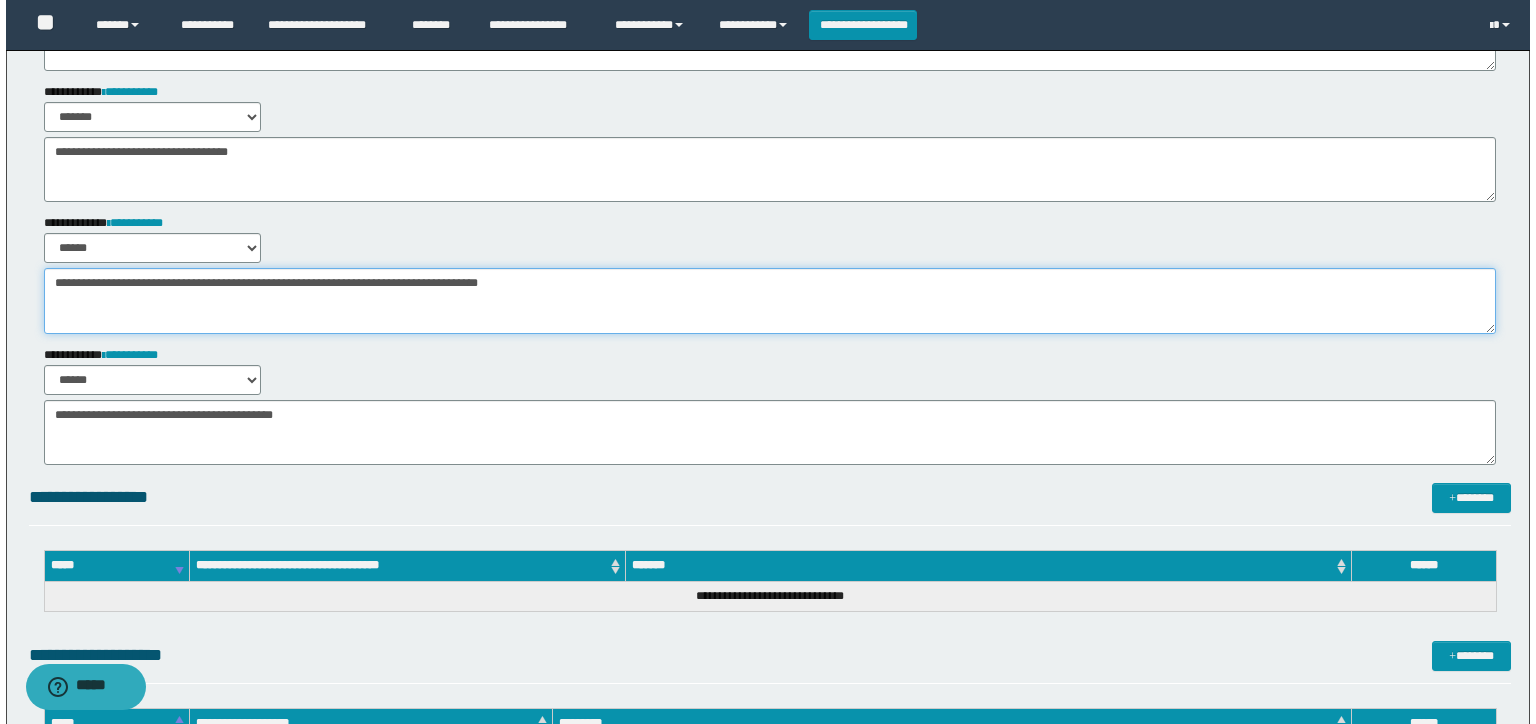 scroll, scrollTop: 0, scrollLeft: 0, axis: both 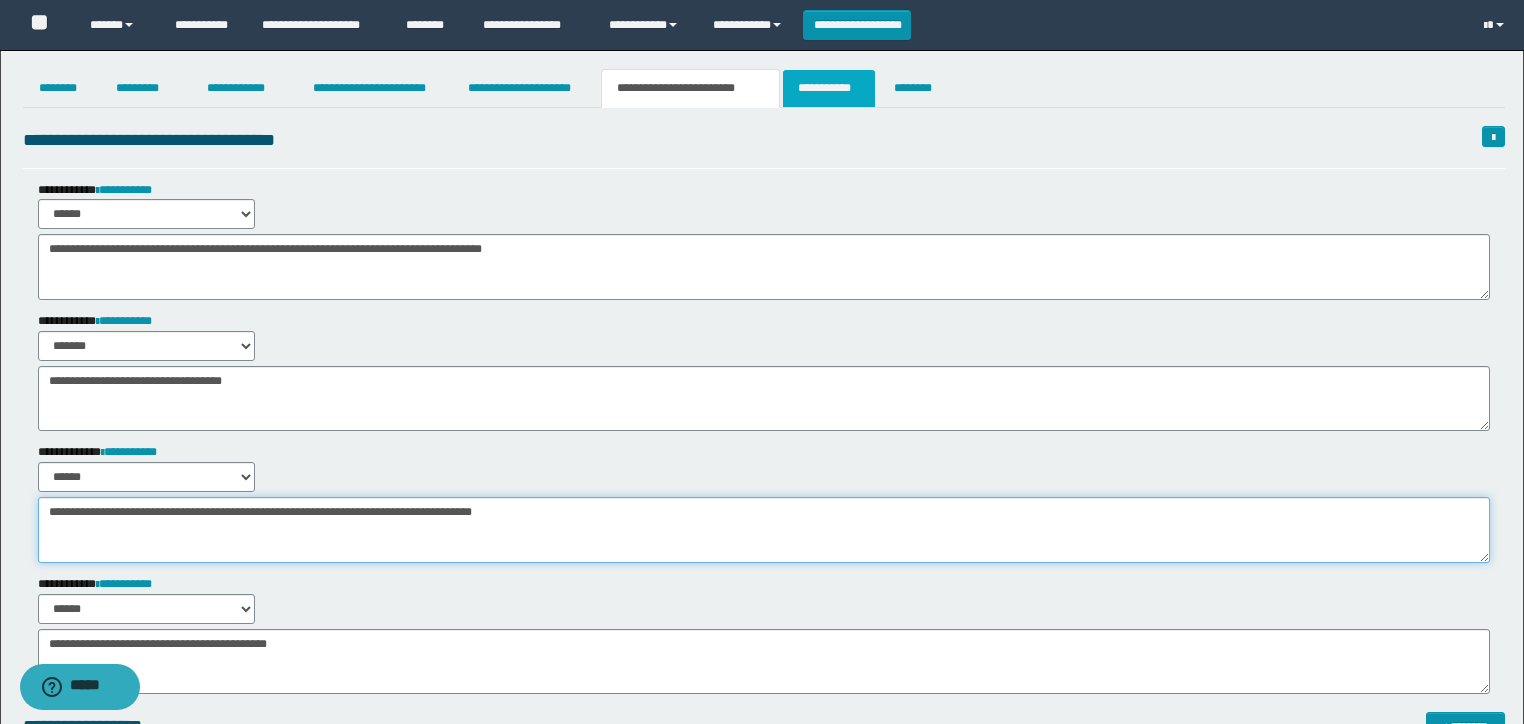 type on "**********" 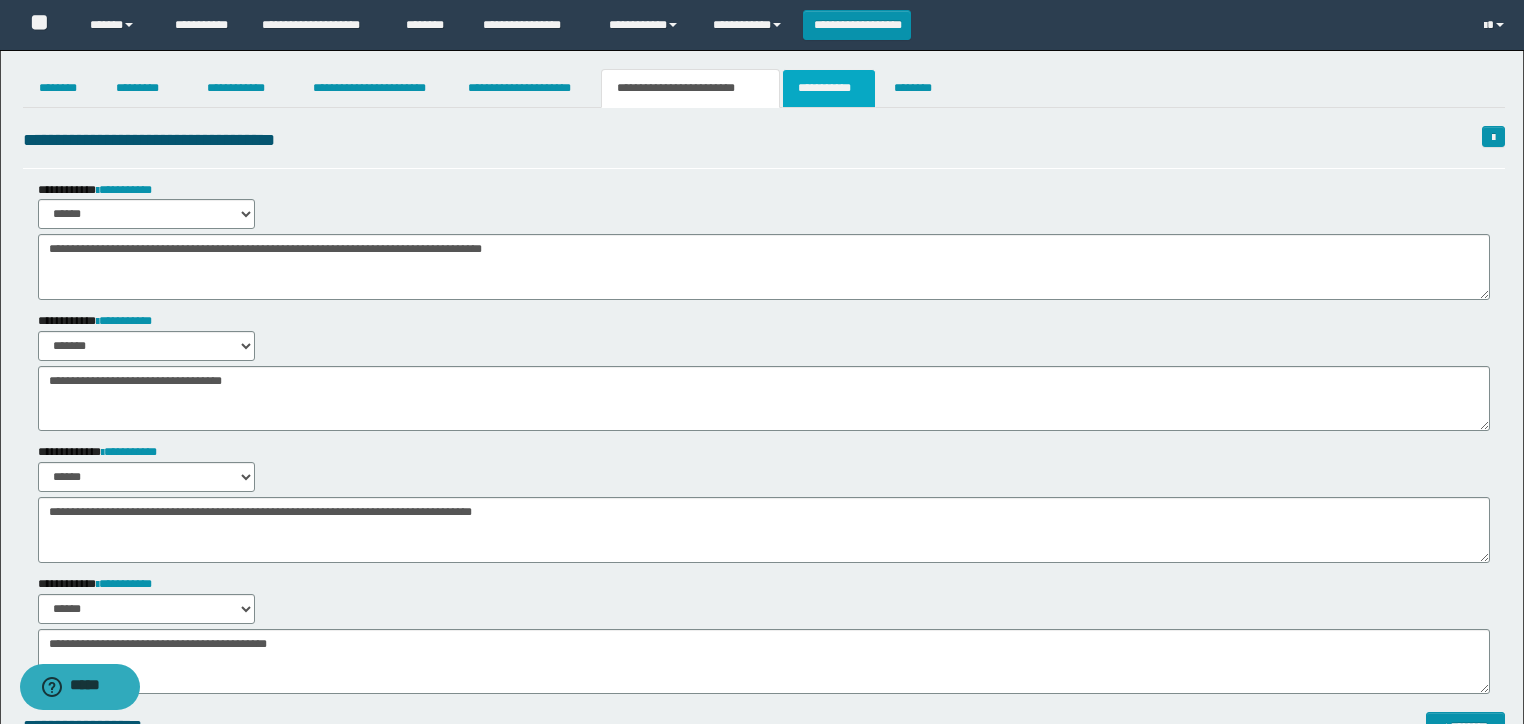 click on "**********" at bounding box center (829, 88) 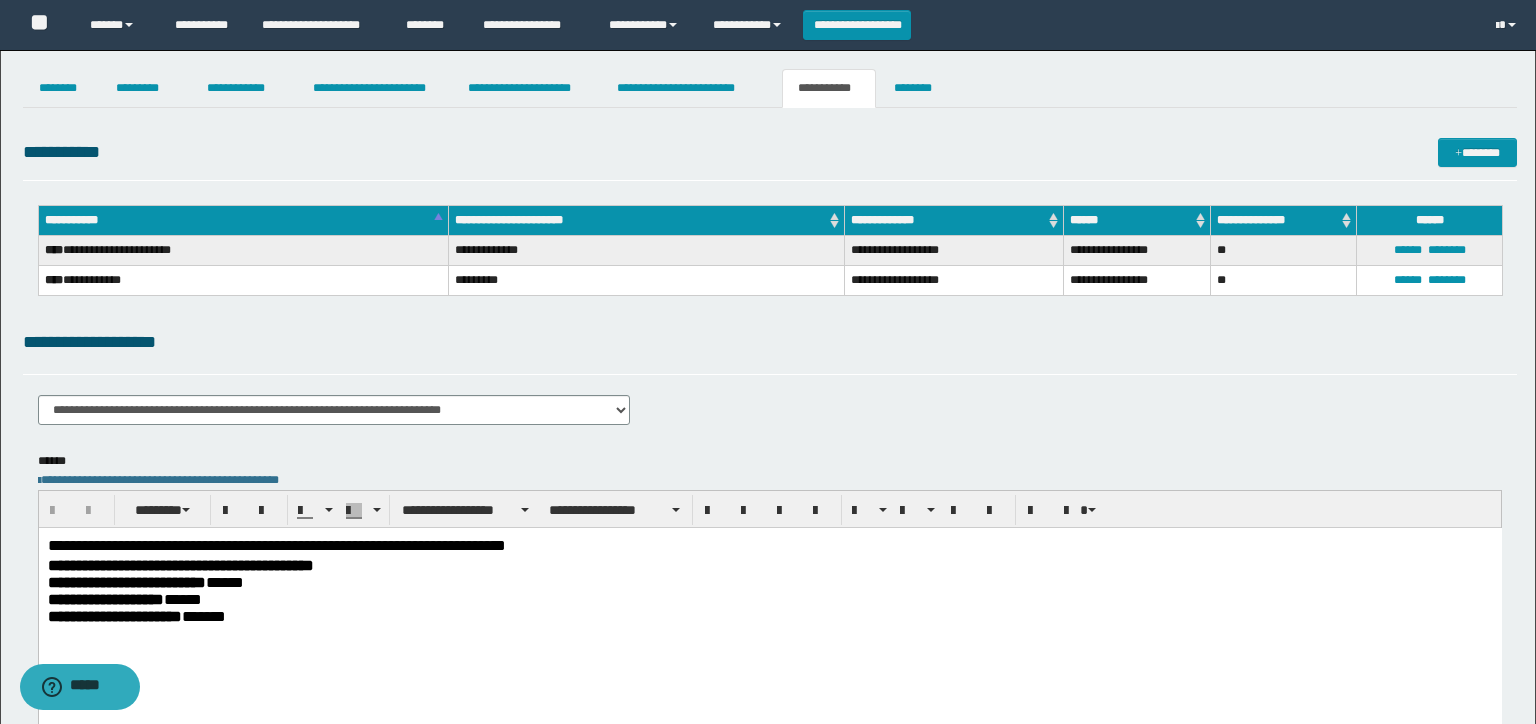 scroll, scrollTop: 0, scrollLeft: 0, axis: both 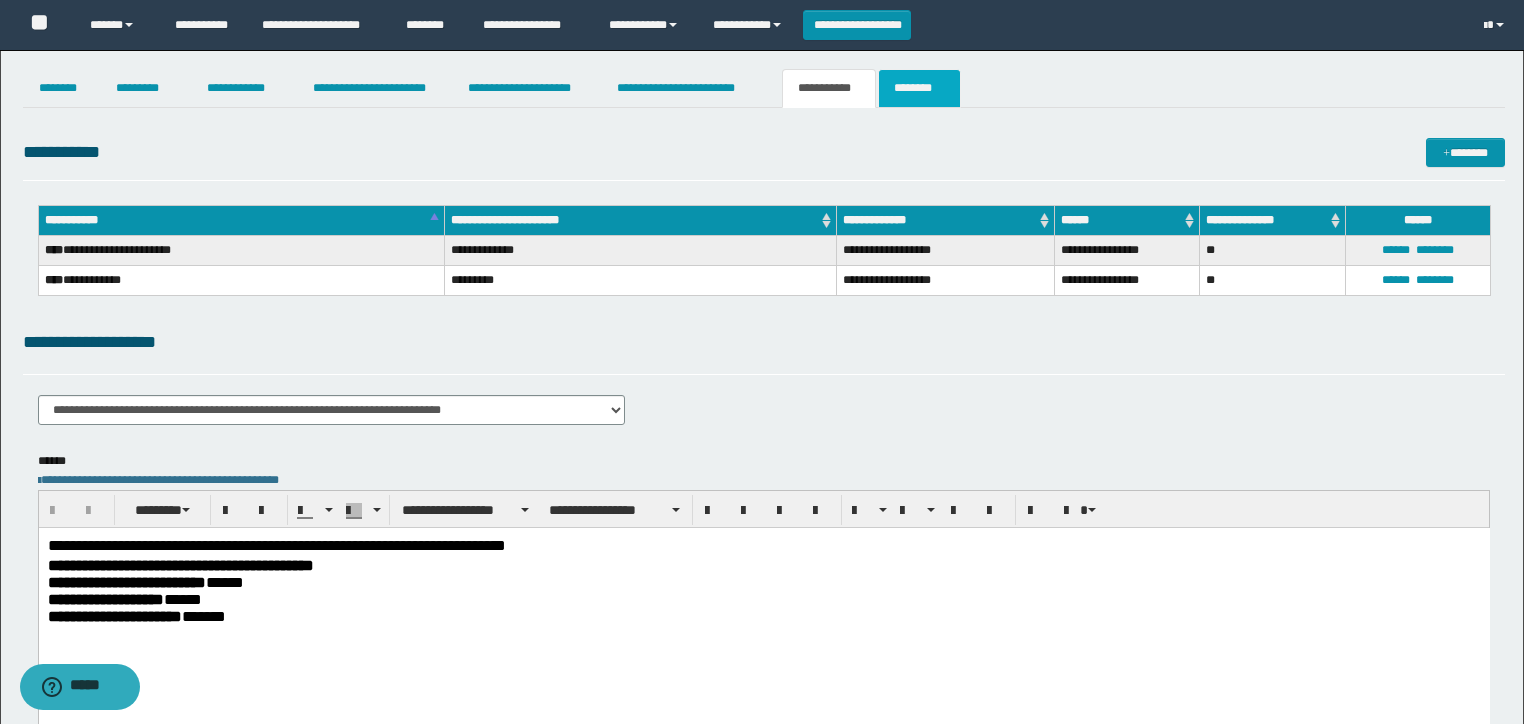 click on "********" at bounding box center [919, 88] 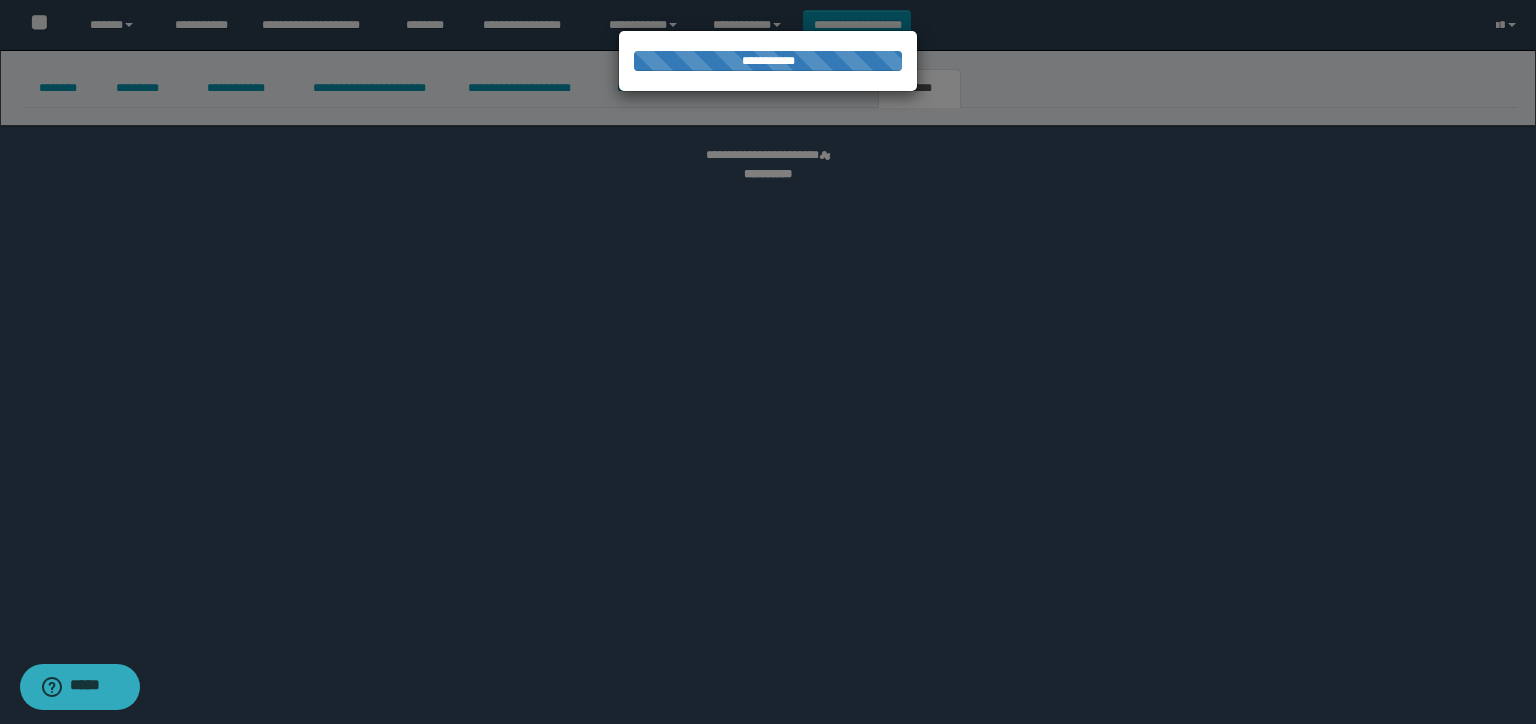 select on "****" 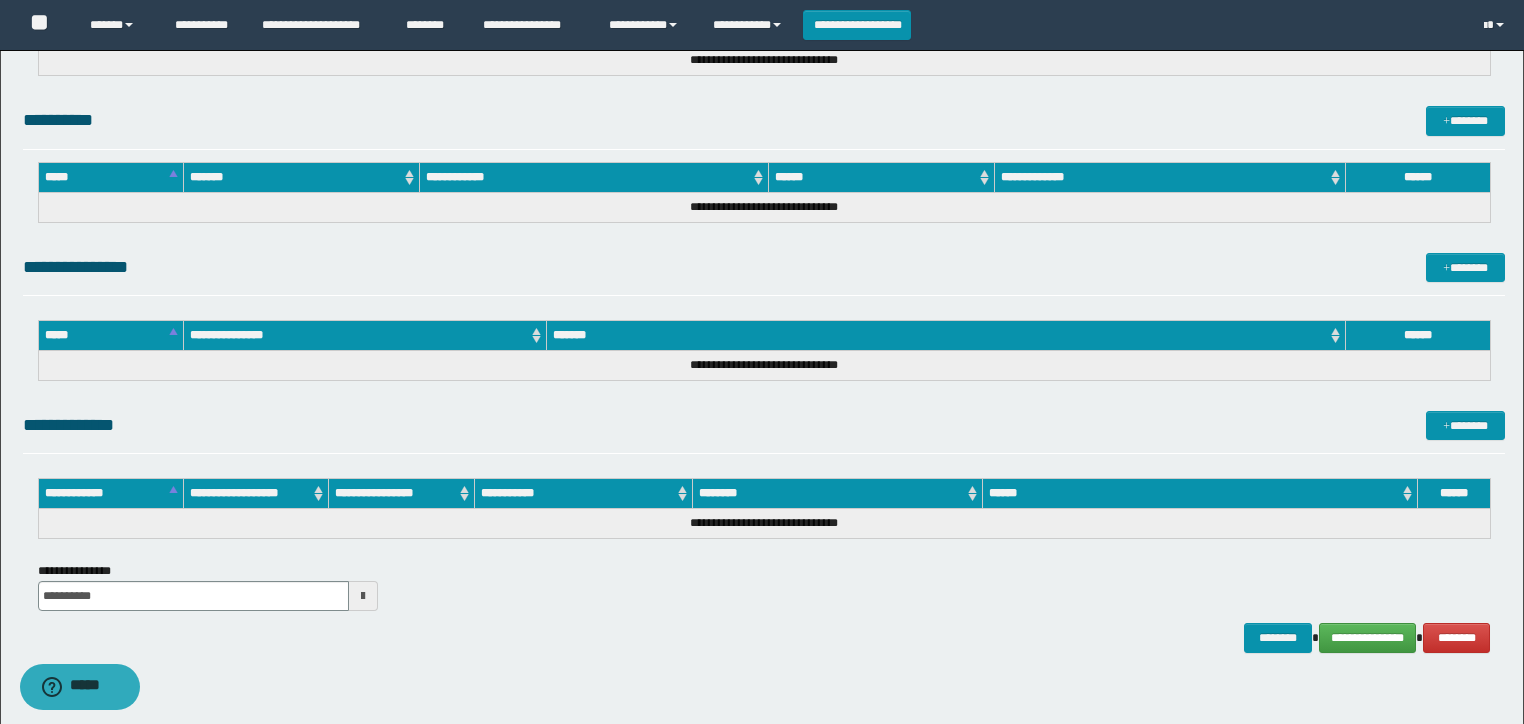 scroll, scrollTop: 1410, scrollLeft: 0, axis: vertical 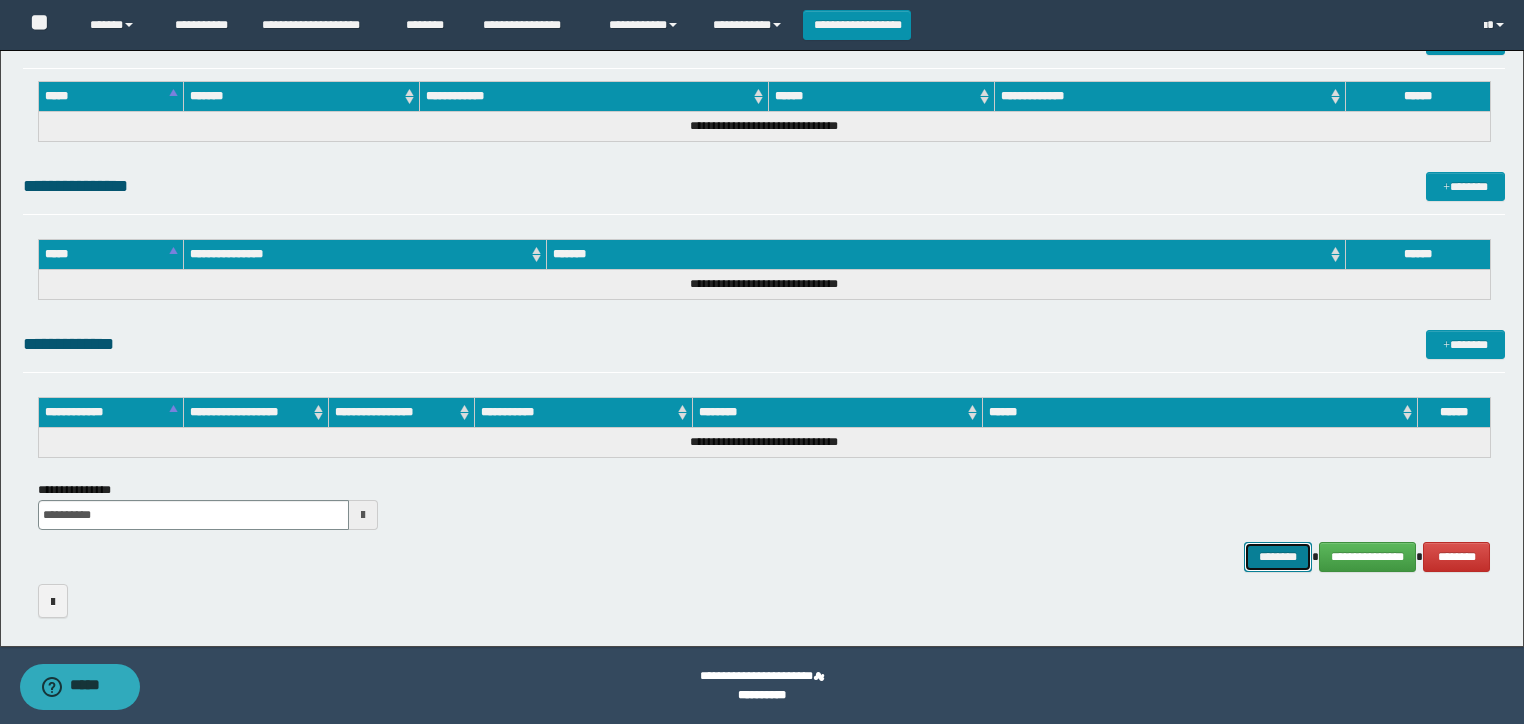click on "********" at bounding box center [1277, 557] 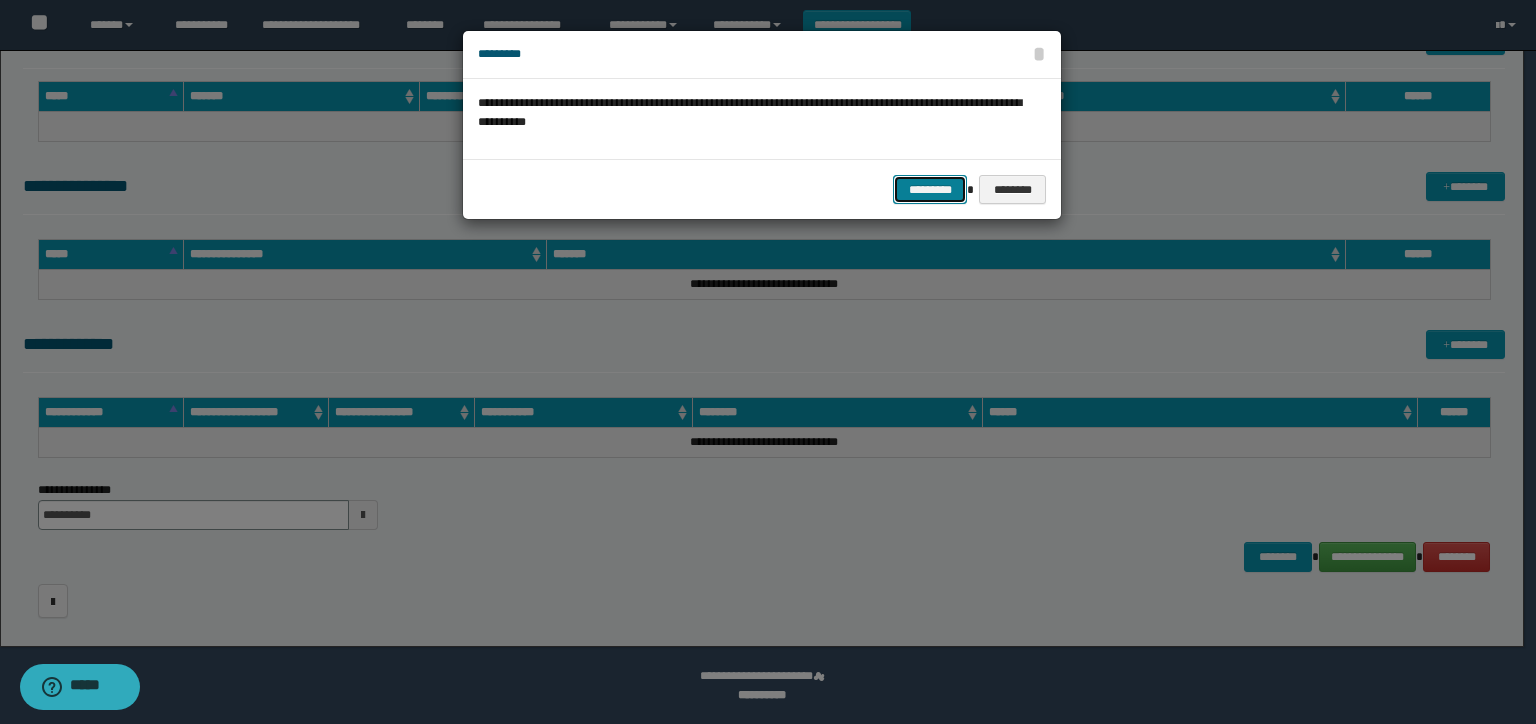 click on "*********" at bounding box center [930, 190] 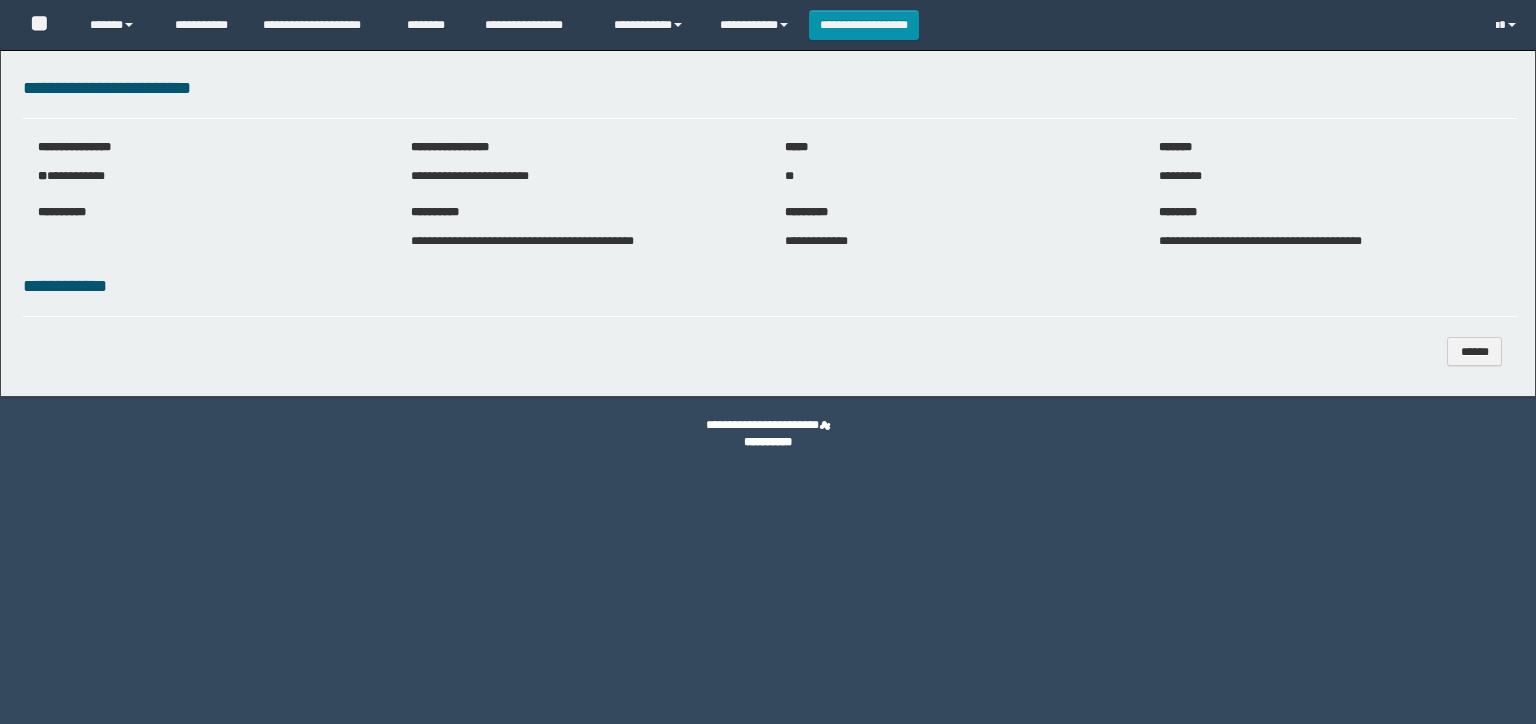 scroll, scrollTop: 0, scrollLeft: 0, axis: both 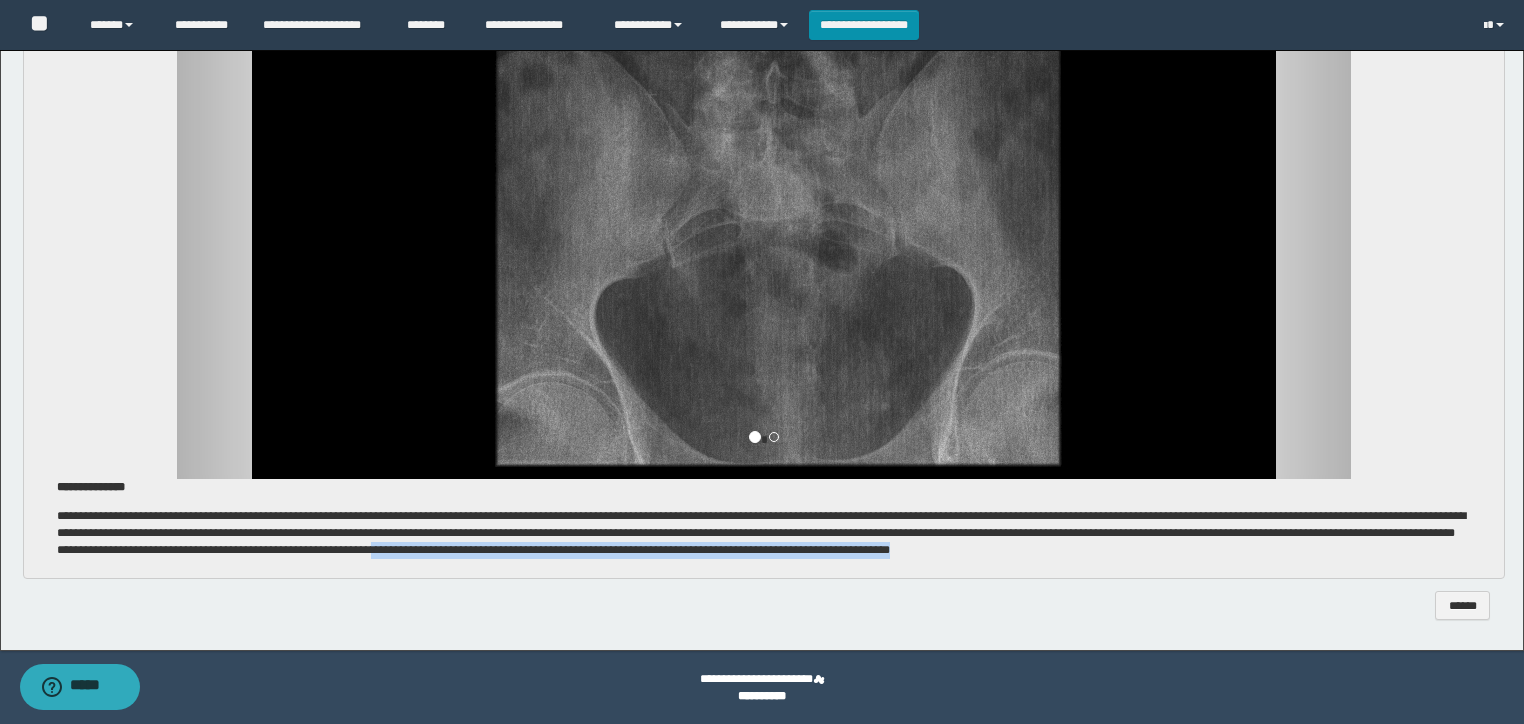 drag, startPoint x: 916, startPoint y: 547, endPoint x: 1477, endPoint y: 556, distance: 561.0722 